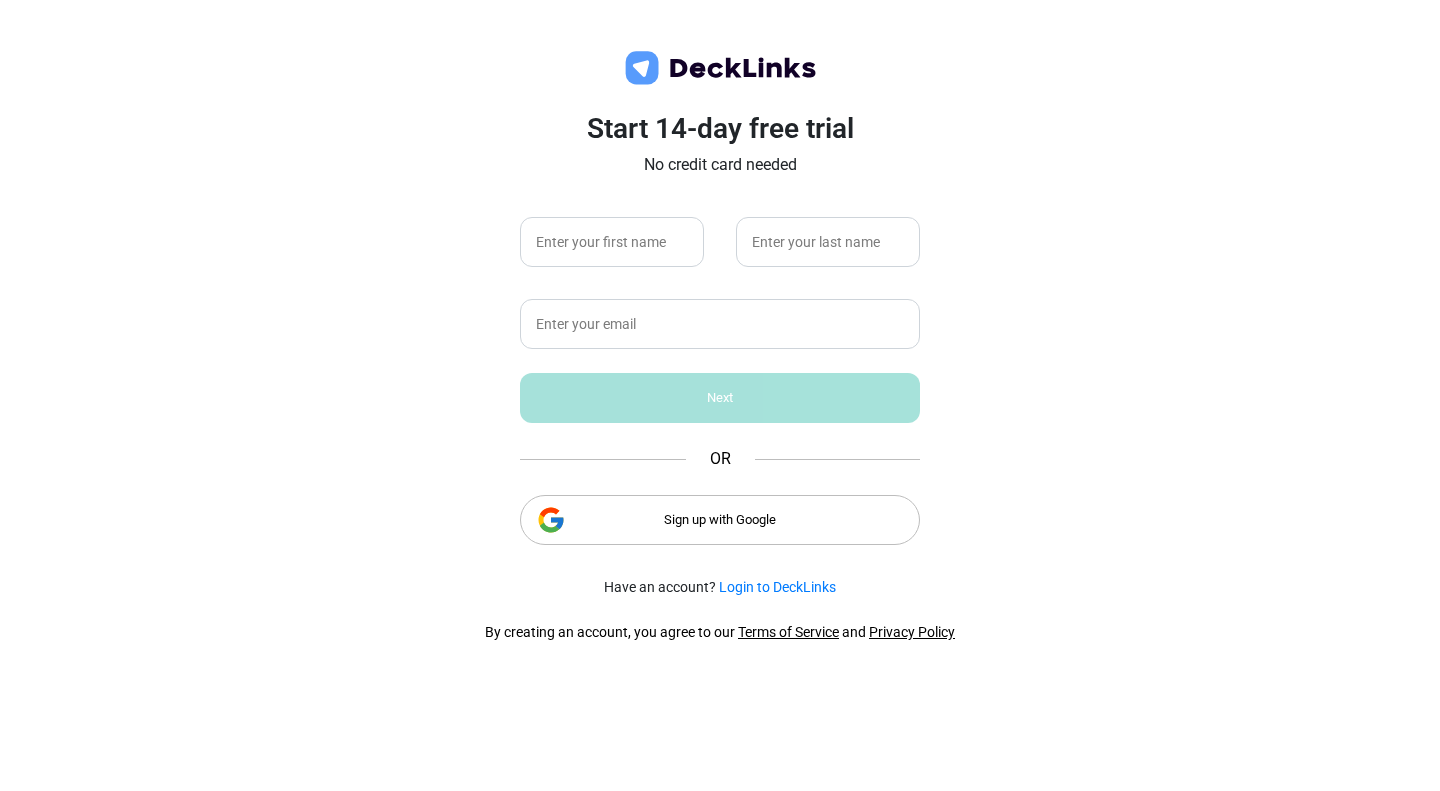 scroll, scrollTop: 0, scrollLeft: 0, axis: both 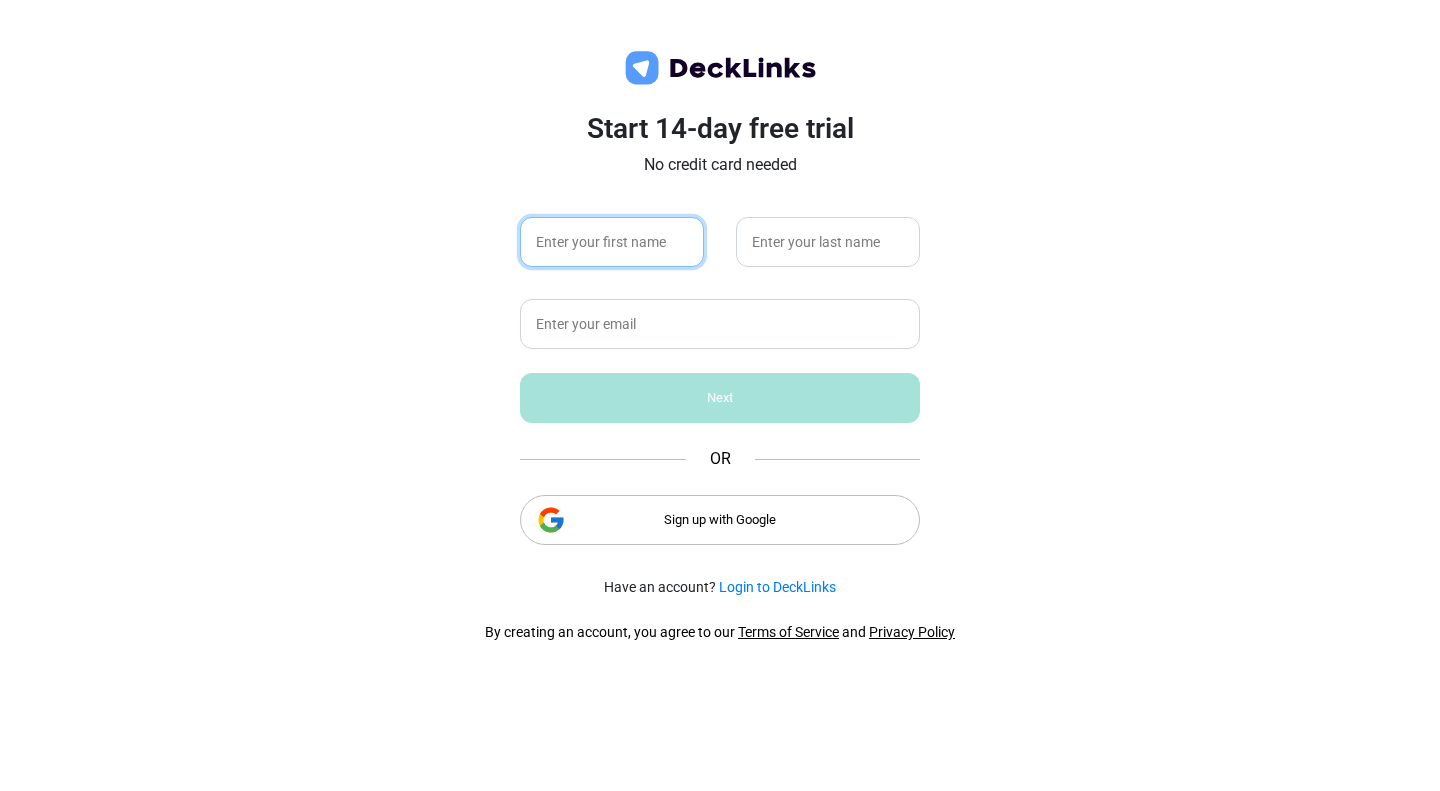 click at bounding box center (612, 242) 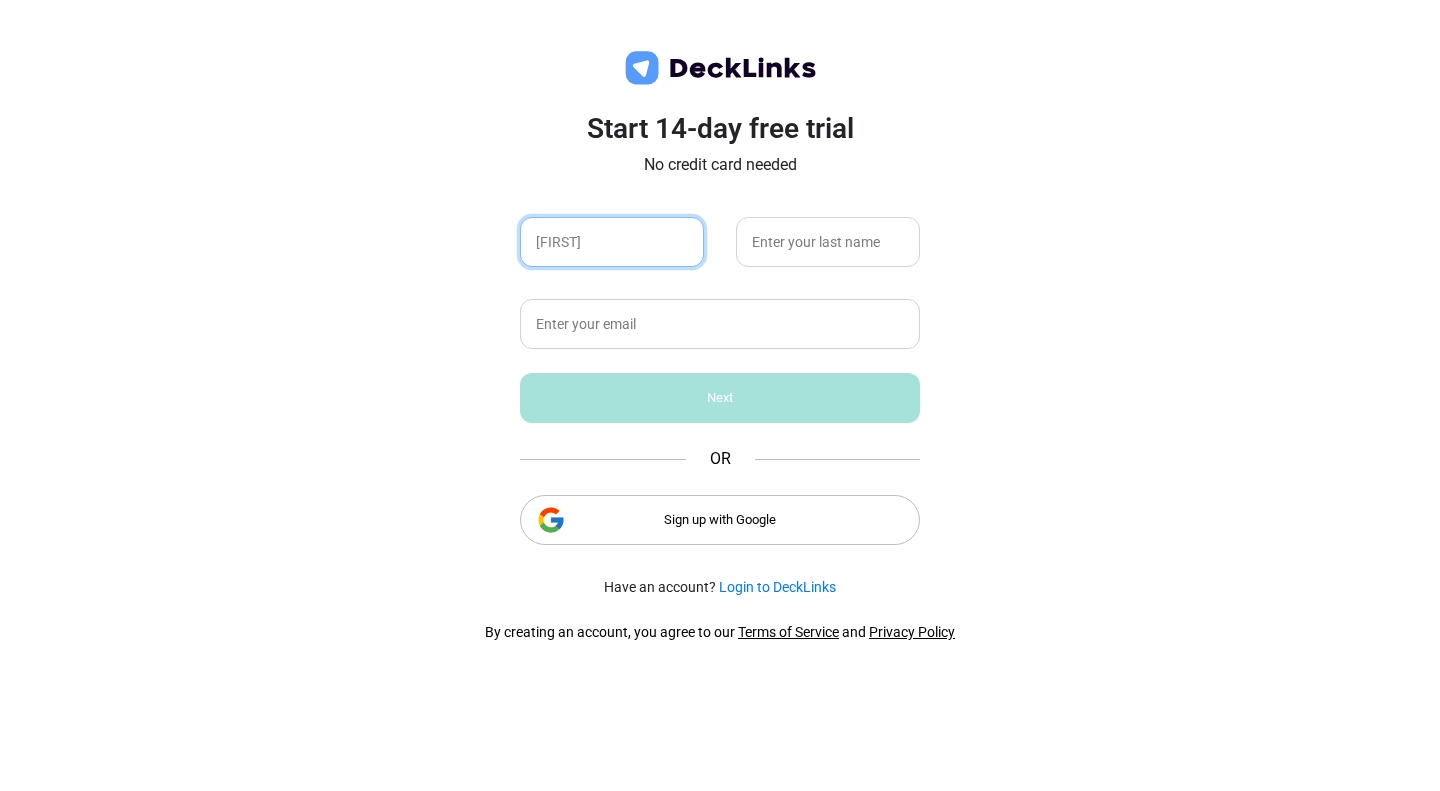 type on "[FIRST]" 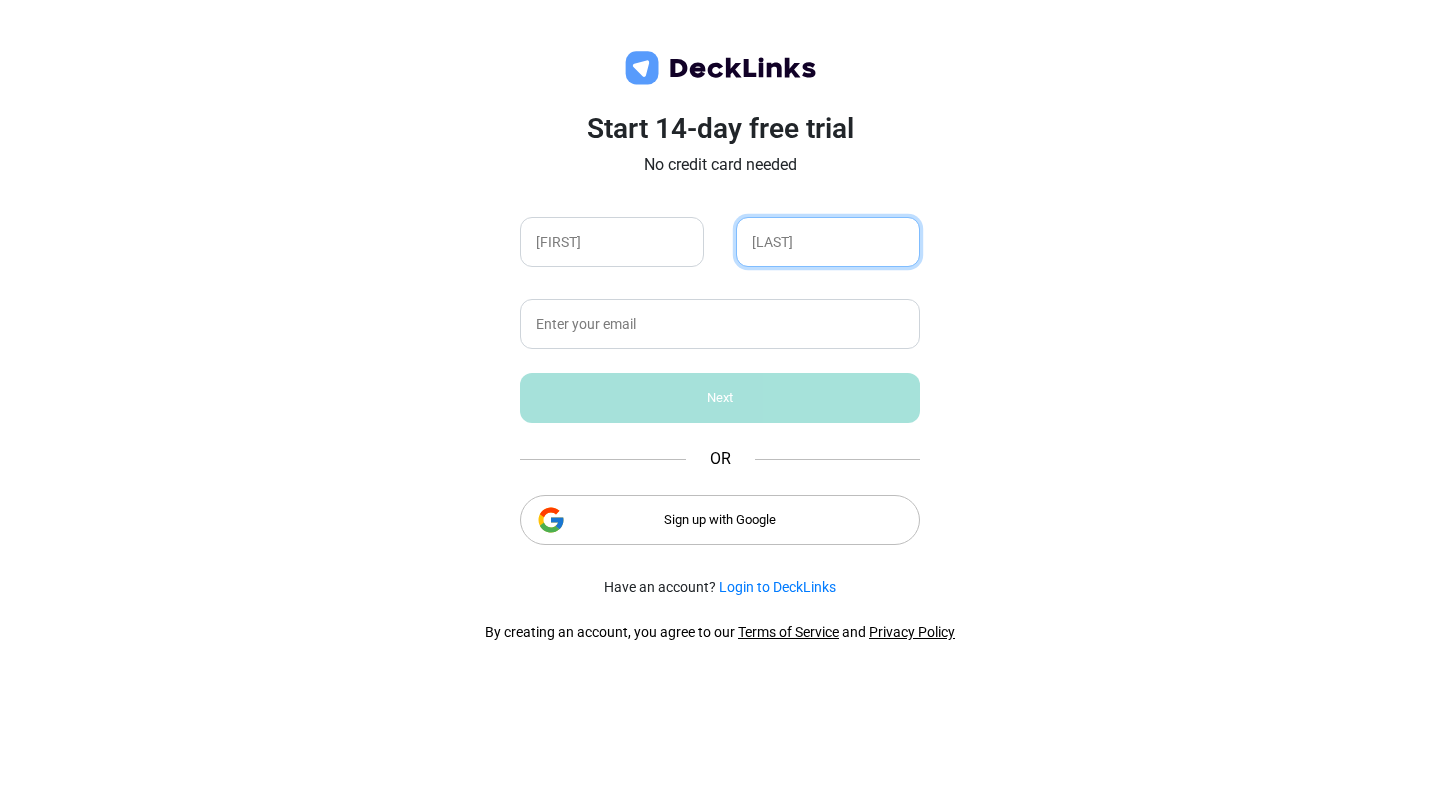 type on "[LAST]" 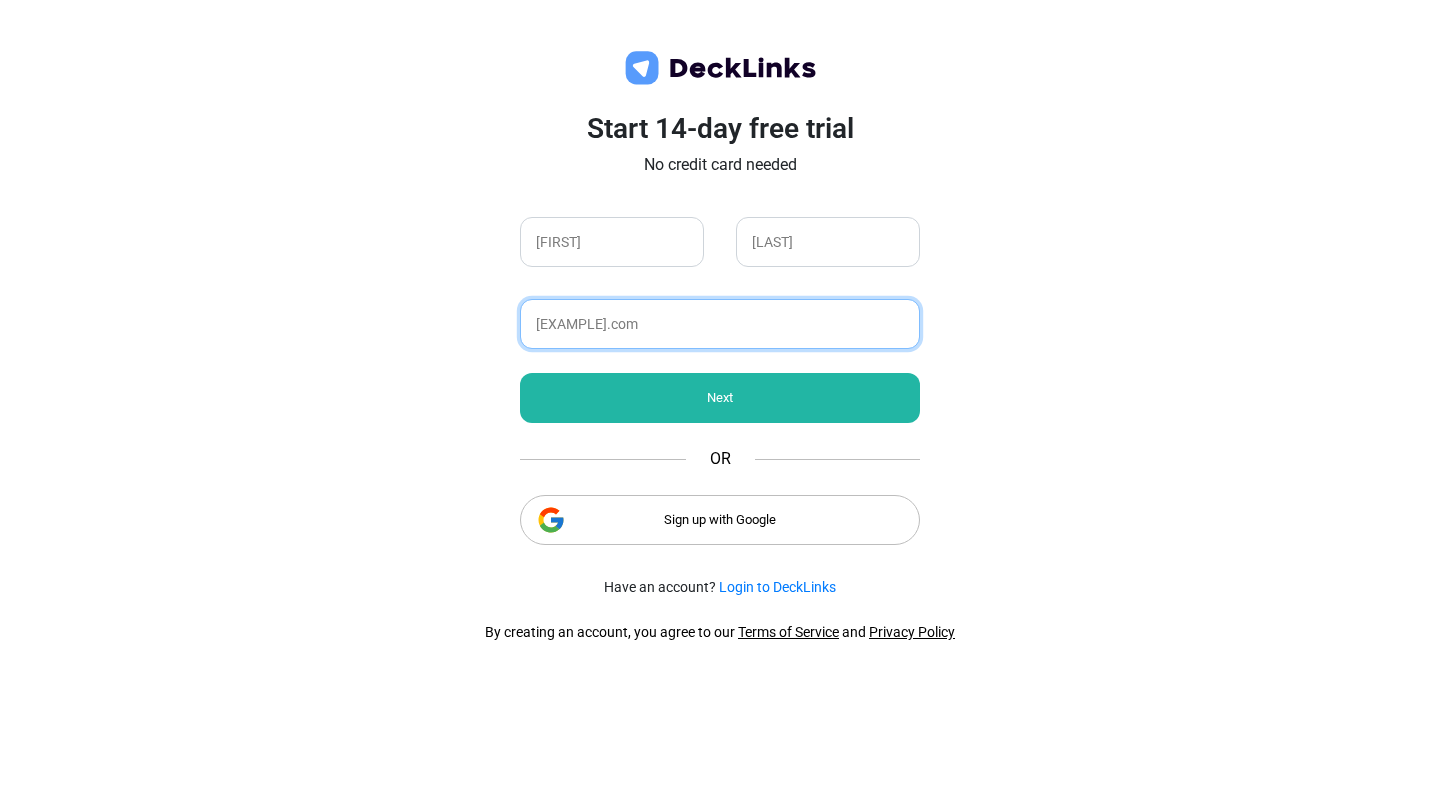 type on "[EXAMPLE].com" 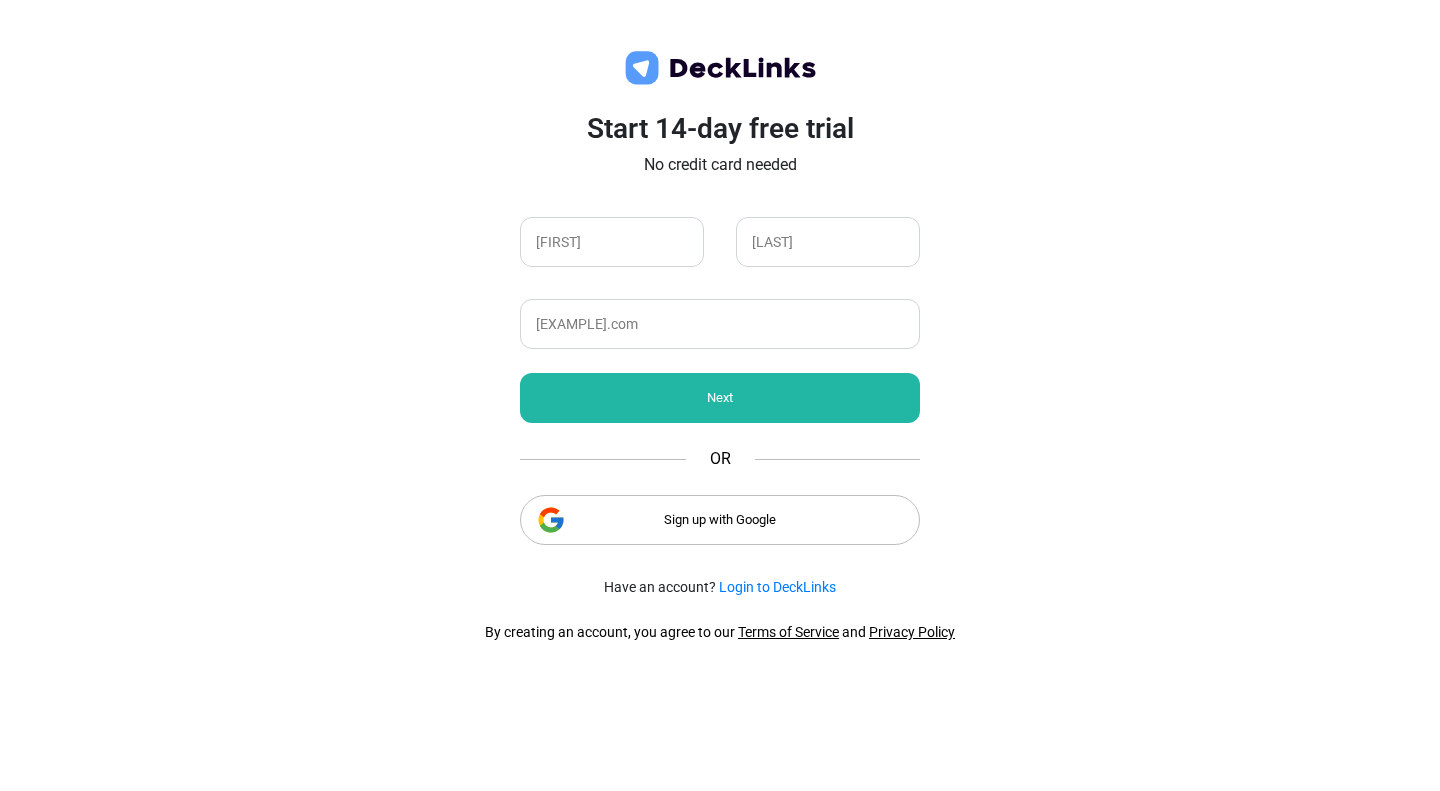 click on "Next" at bounding box center (720, 398) 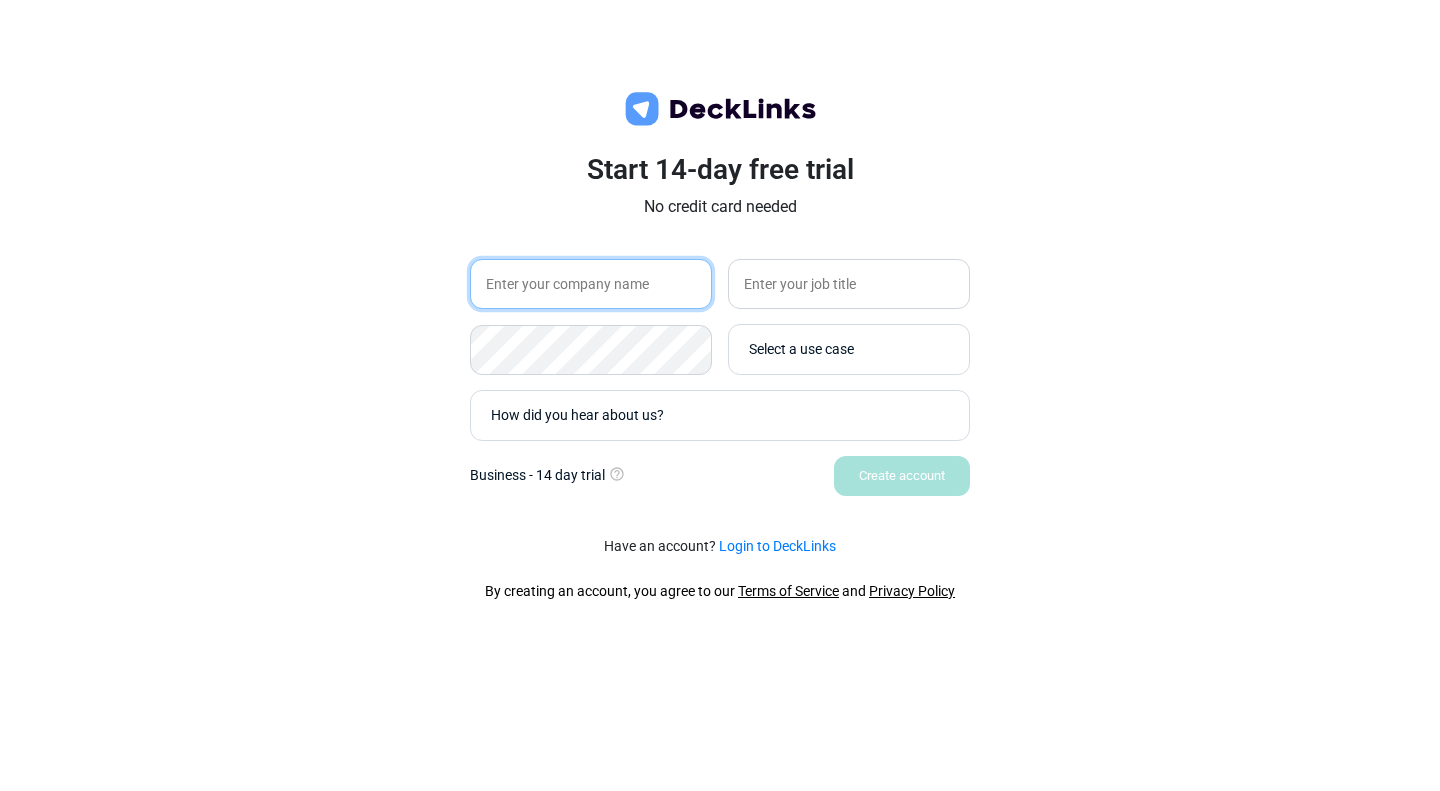 click at bounding box center [591, 284] 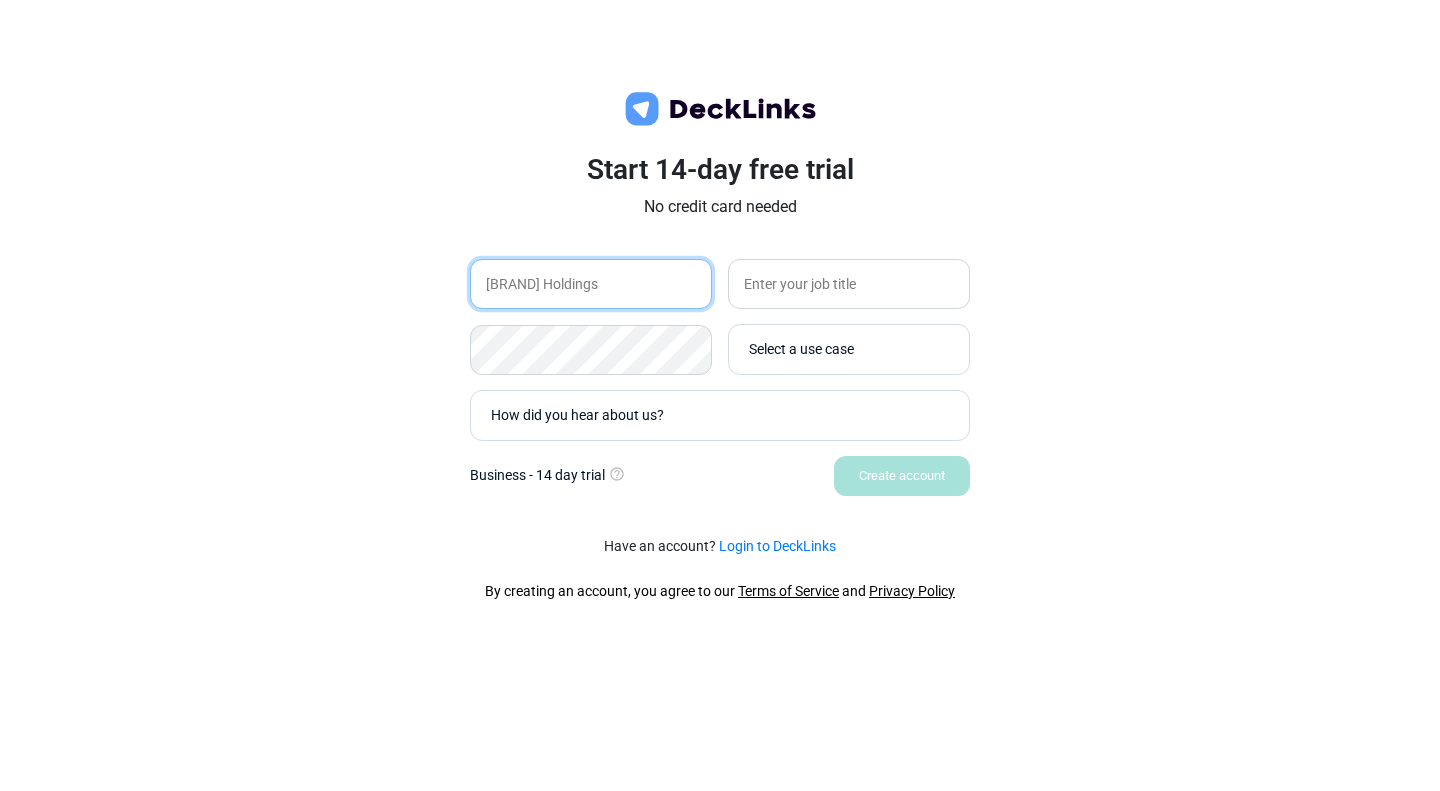 type on "[BRAND] Holdings" 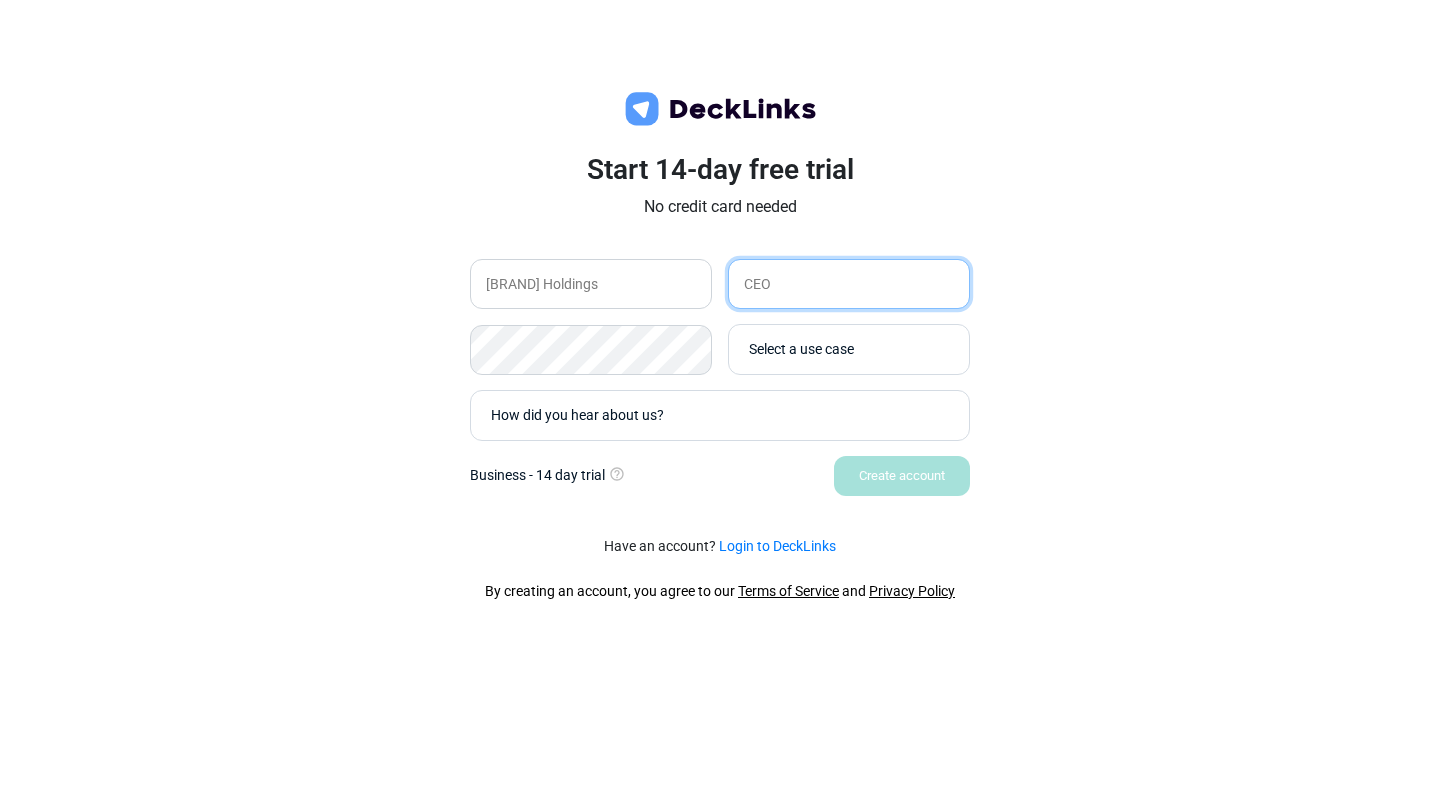 type on "CEO" 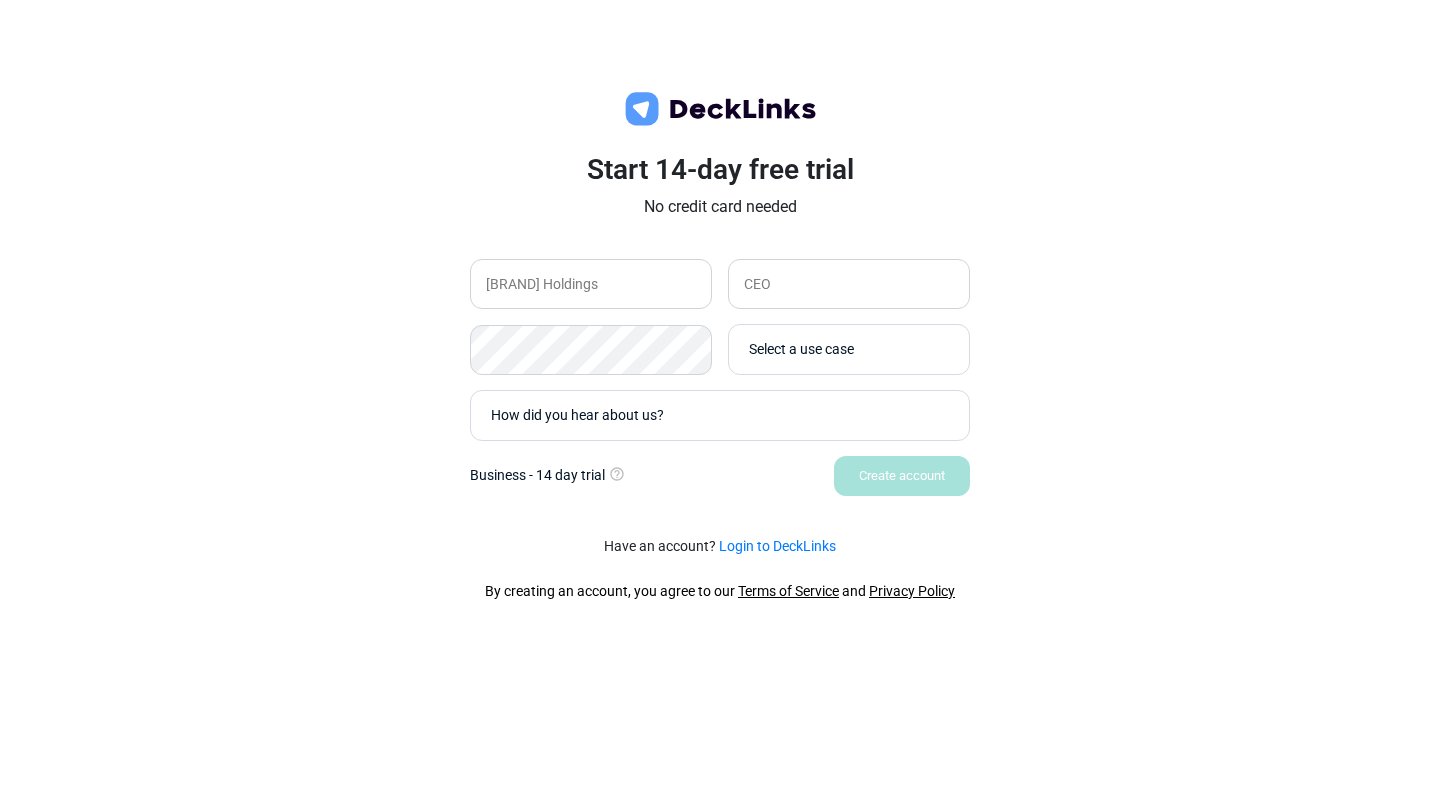 click on "Select a use case" at bounding box center (844, 349) 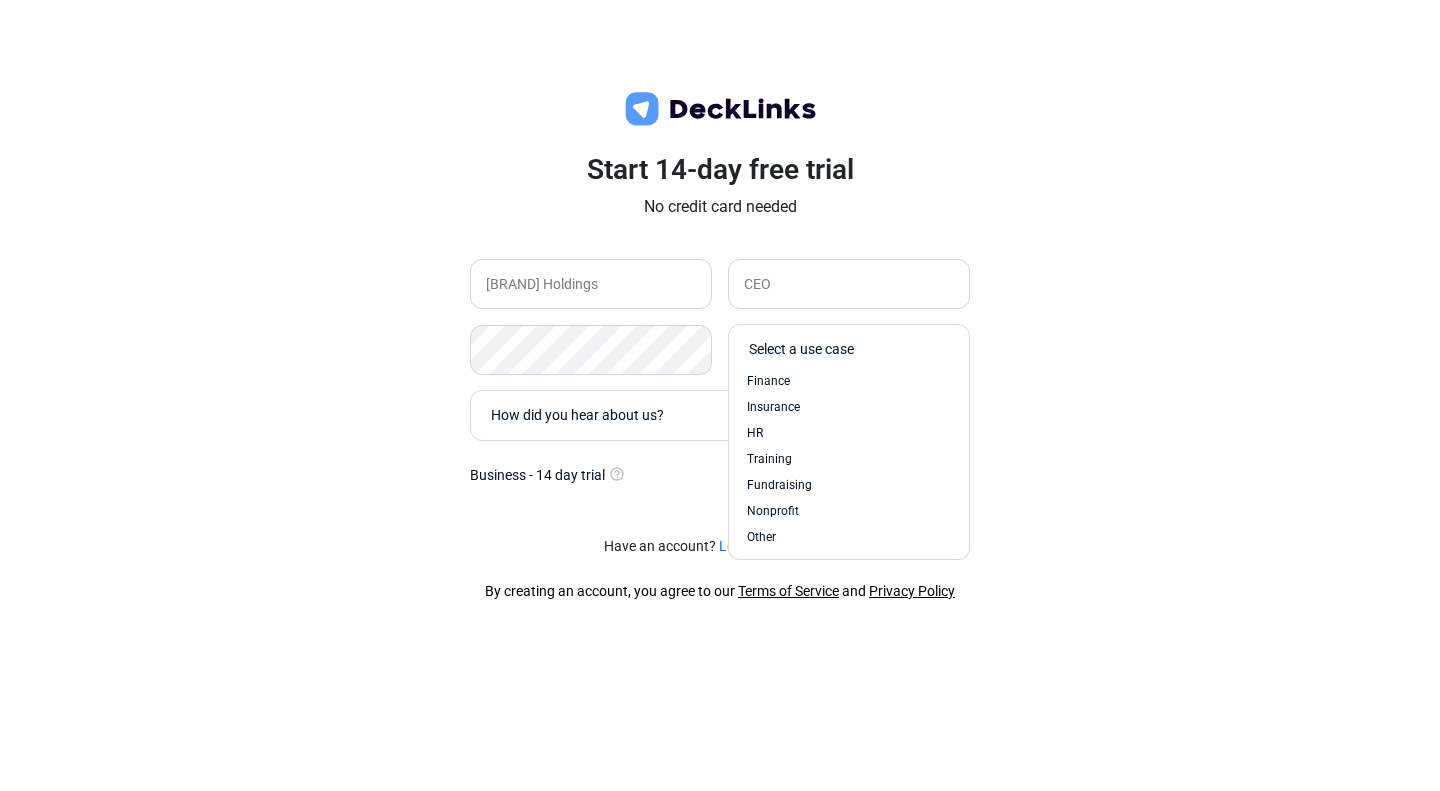 scroll, scrollTop: 85, scrollLeft: 0, axis: vertical 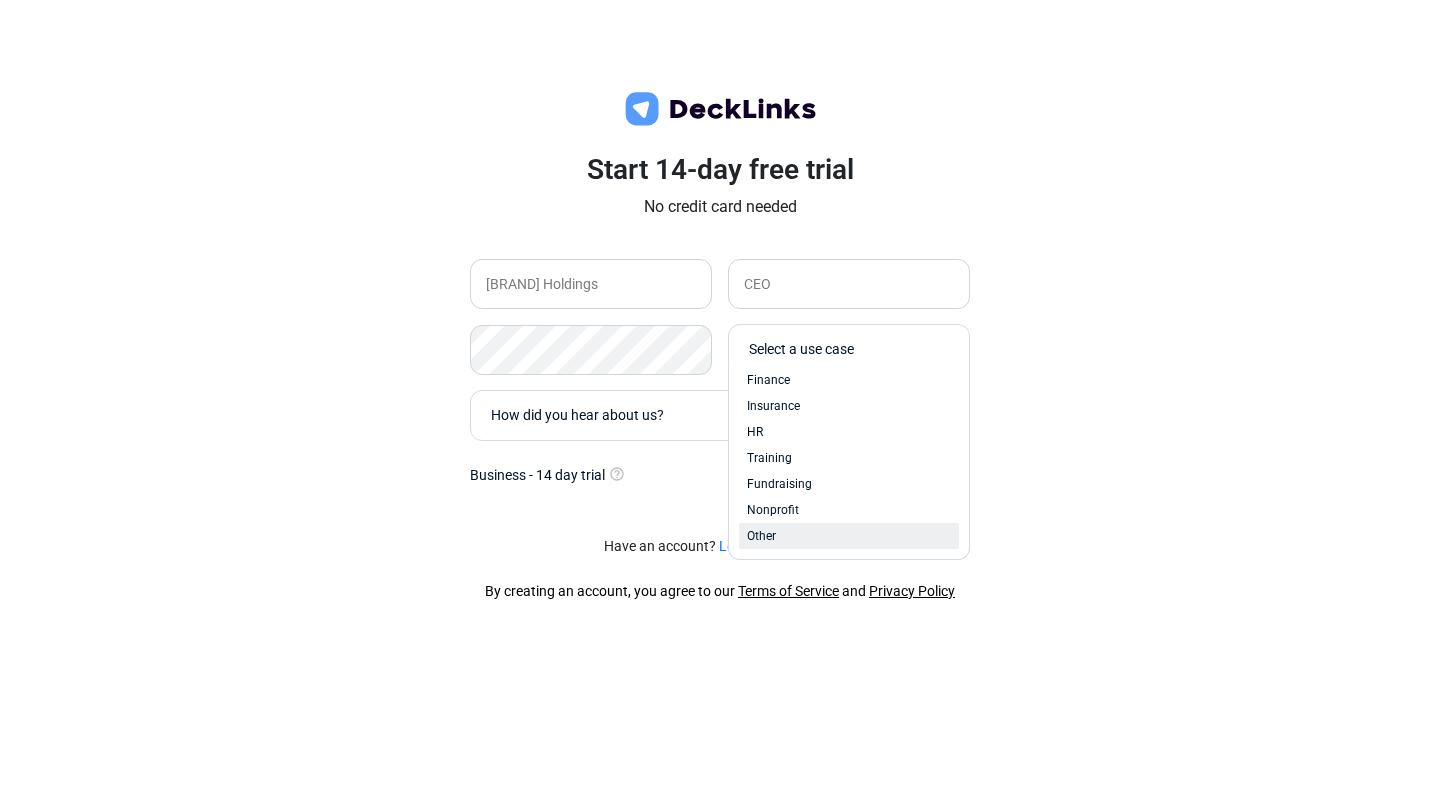 click on "Other" at bounding box center [849, 536] 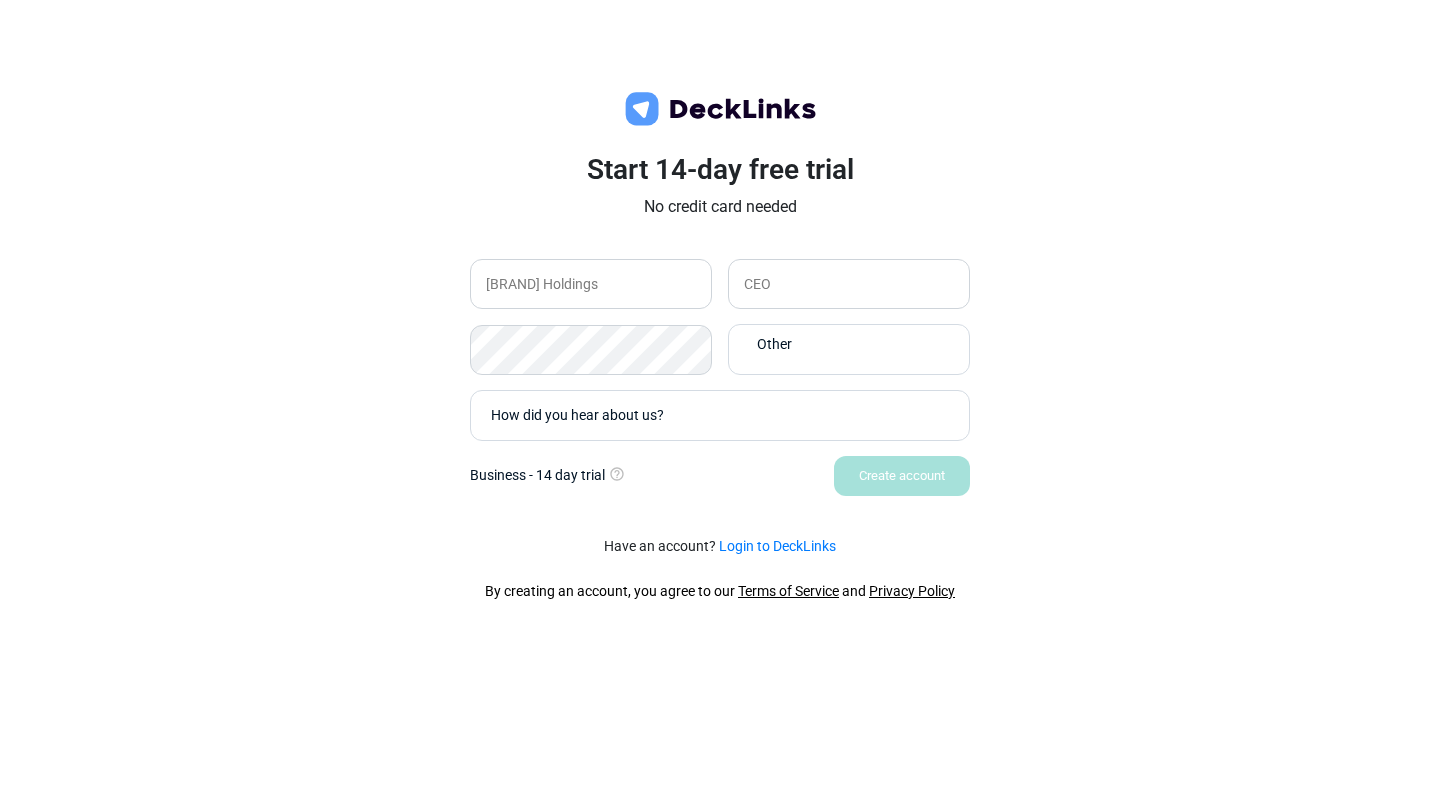 click on "How did you hear about us?" at bounding box center [725, 415] 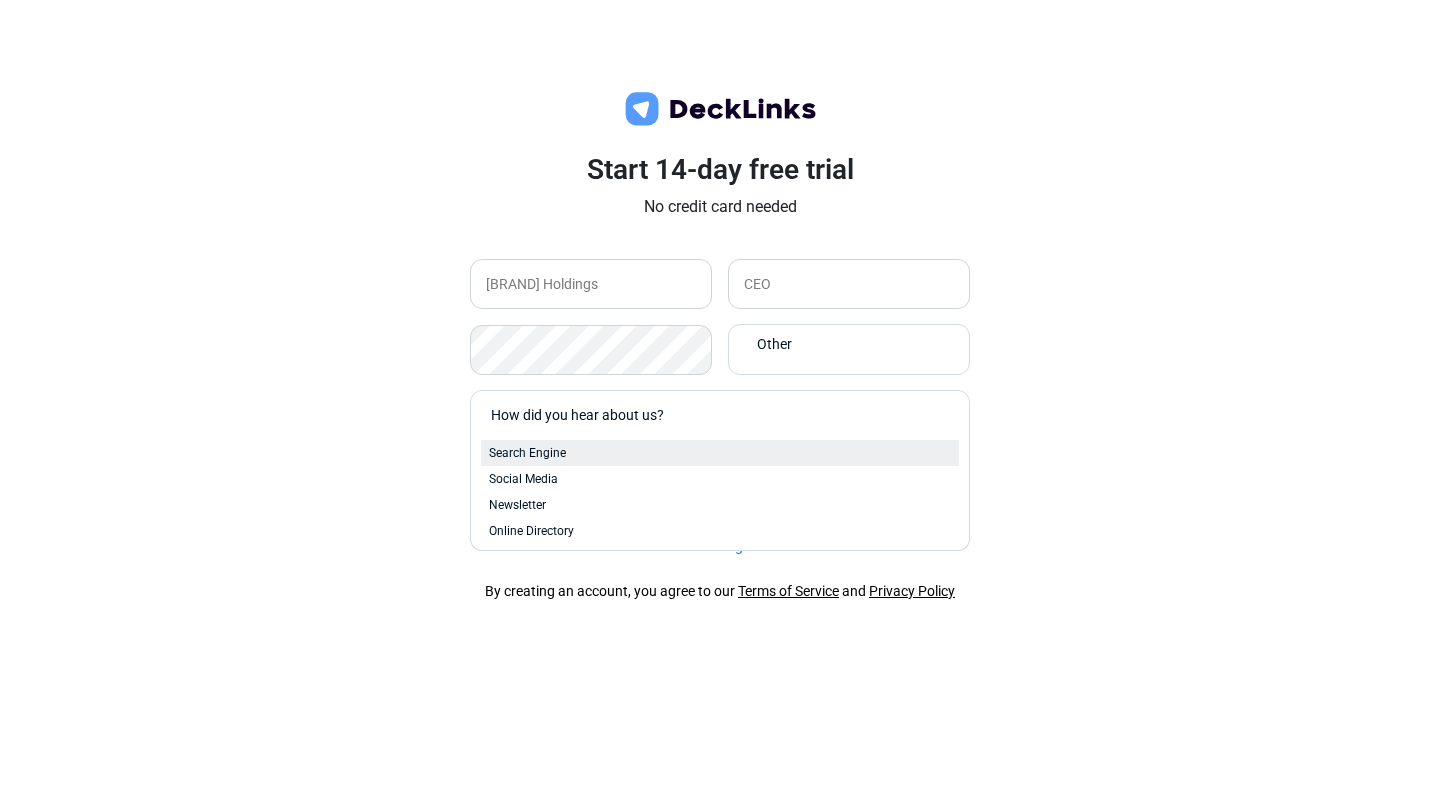click on "Search Engine" at bounding box center (720, 453) 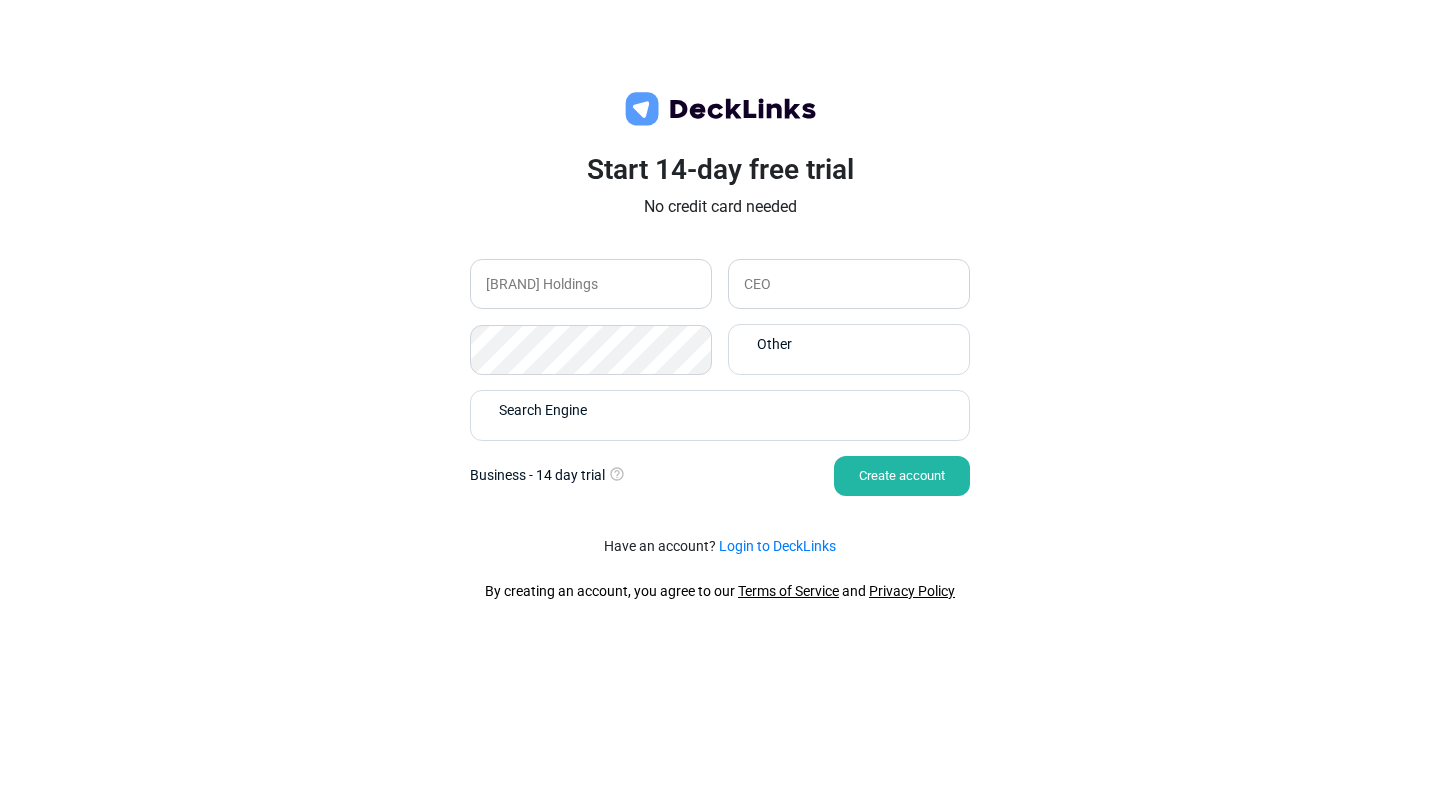 click on "Create account" at bounding box center [902, 476] 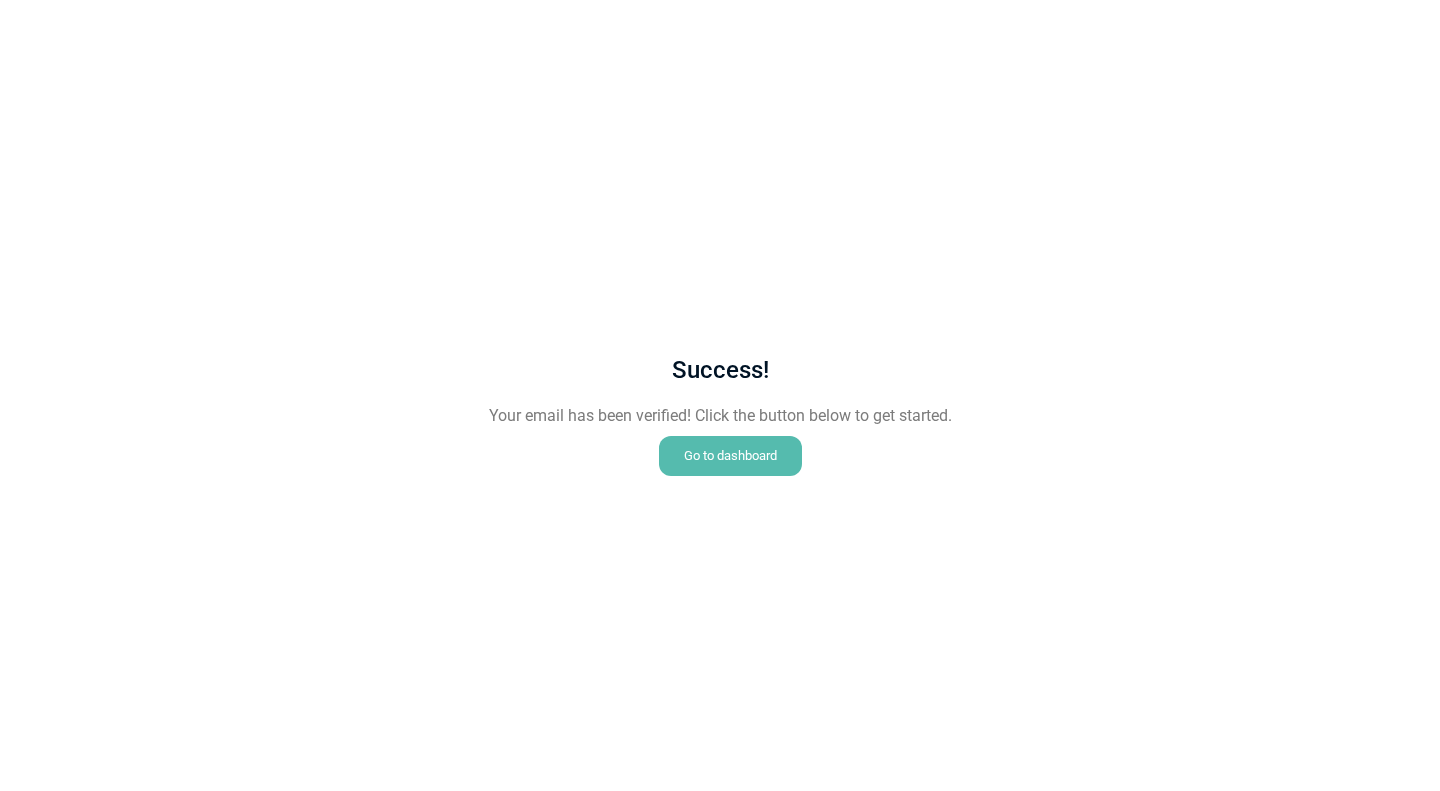 scroll, scrollTop: 0, scrollLeft: 0, axis: both 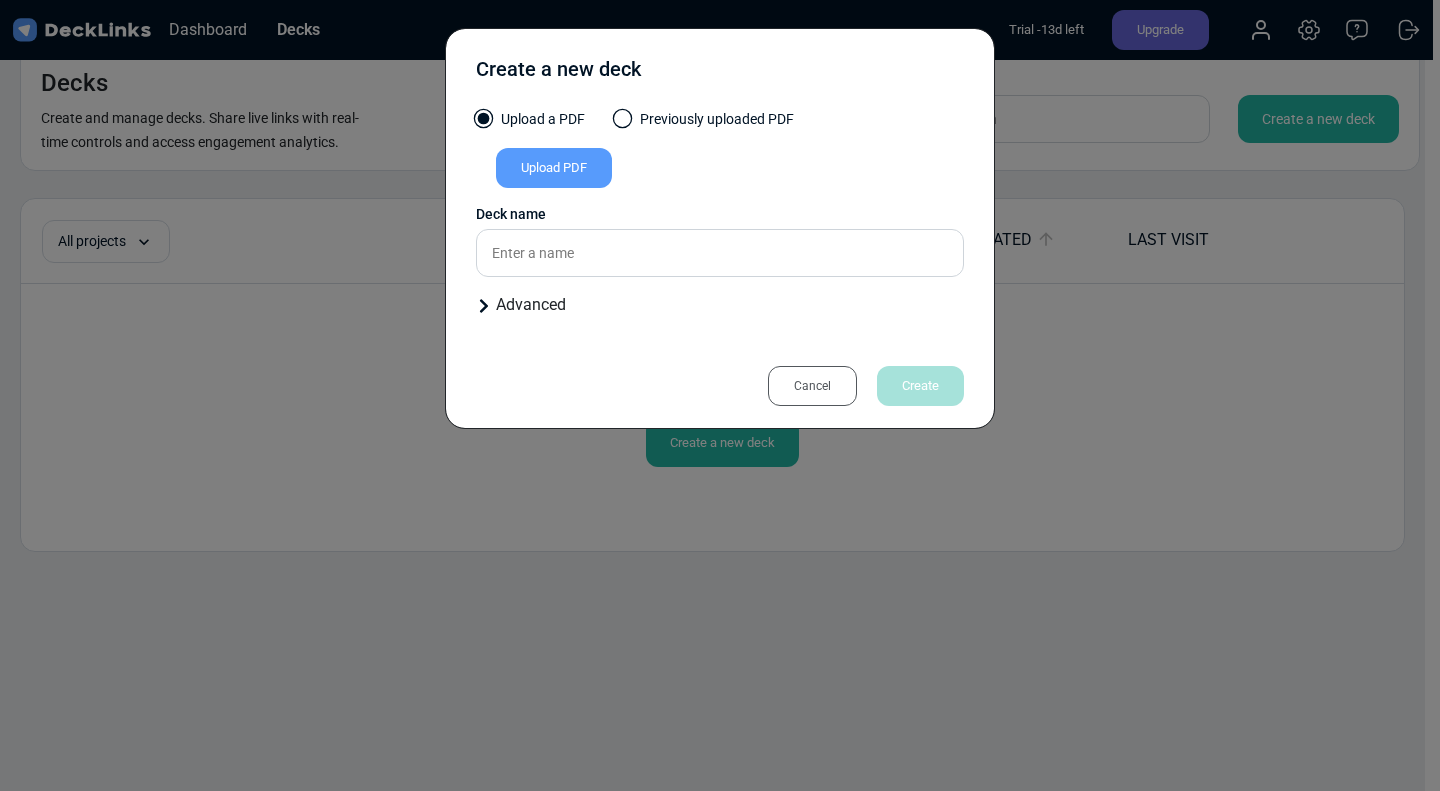 click on "Upload PDF" at bounding box center (554, 168) 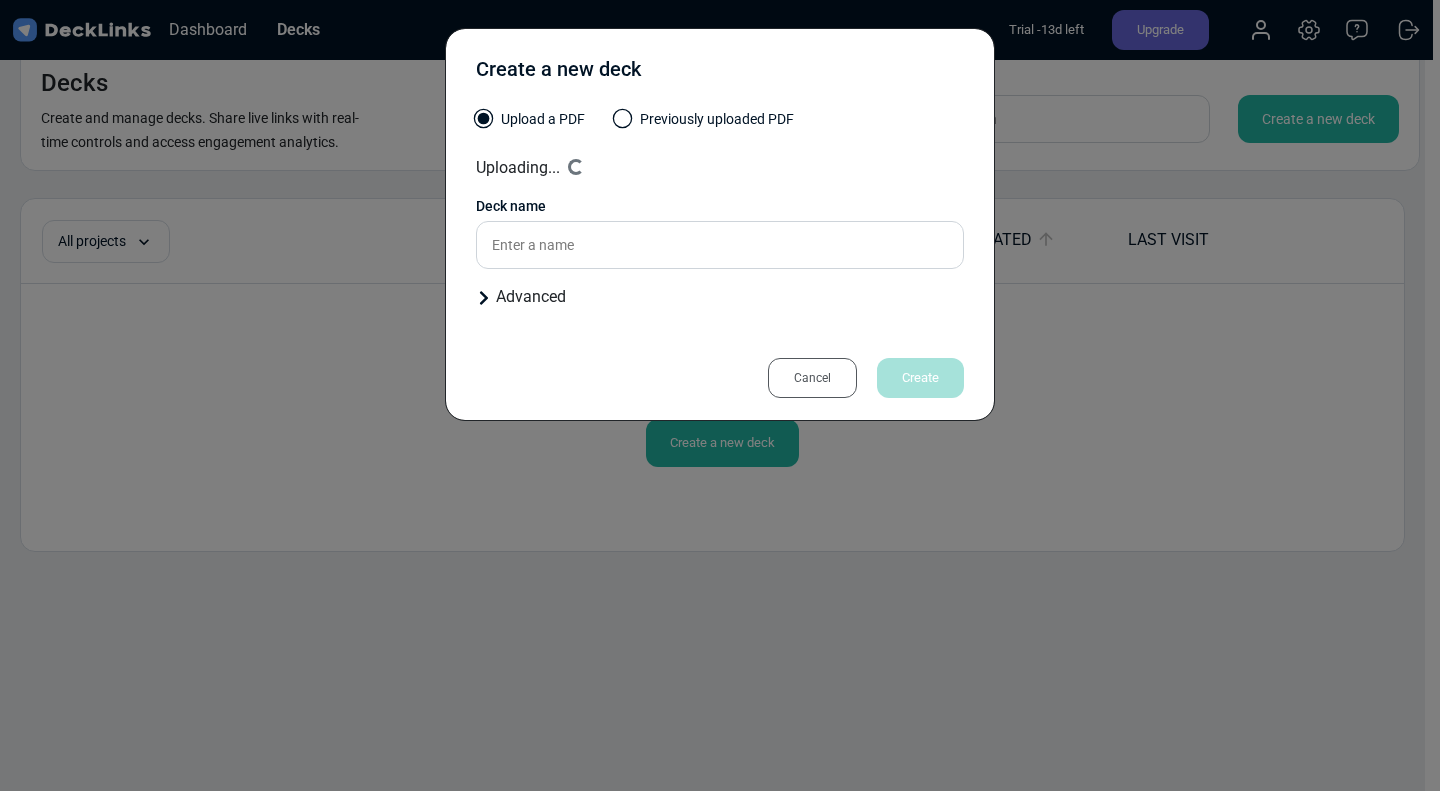 type on "AKC_KCE_Full_Proposal" 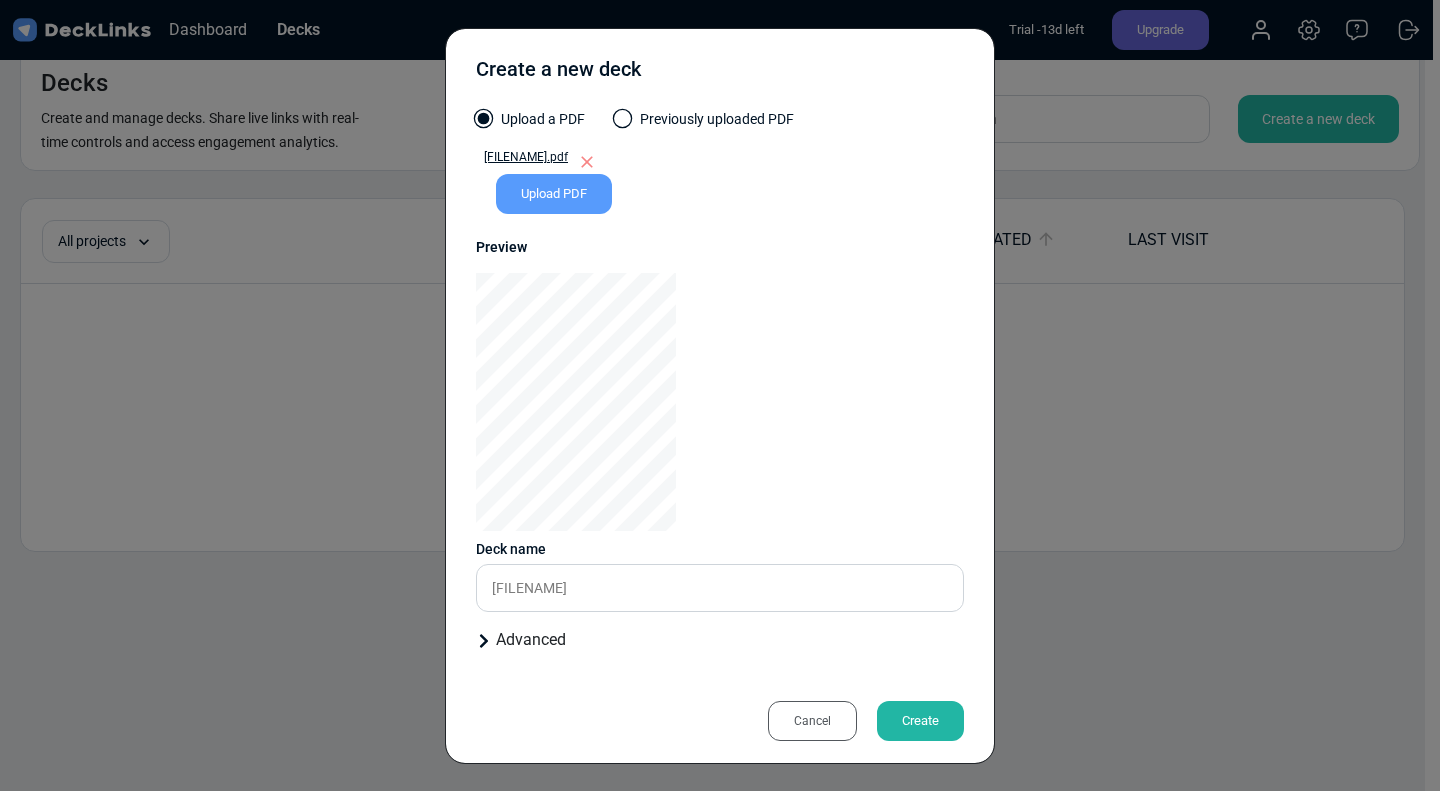 click on "Advanced" at bounding box center (720, 640) 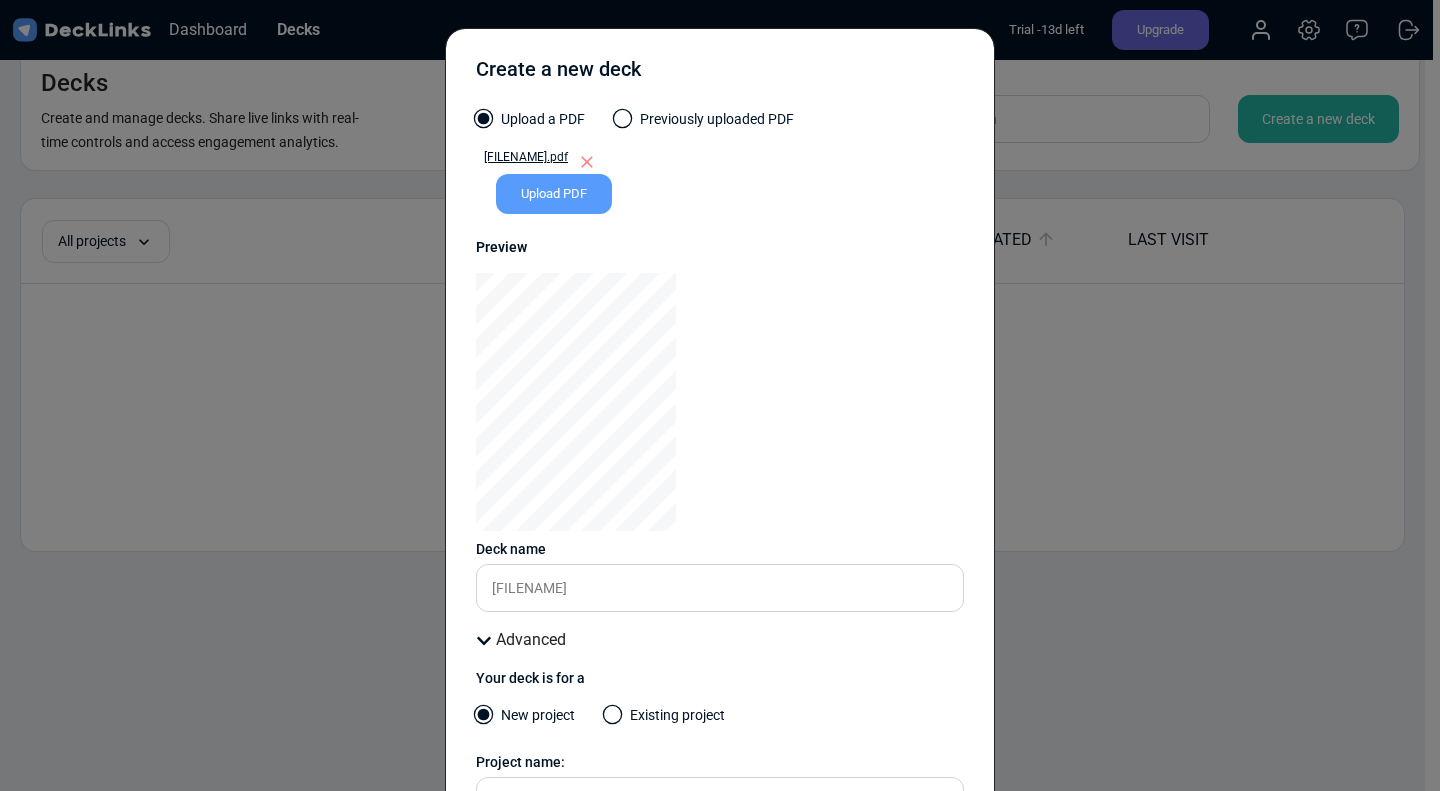 click at bounding box center (720, 402) 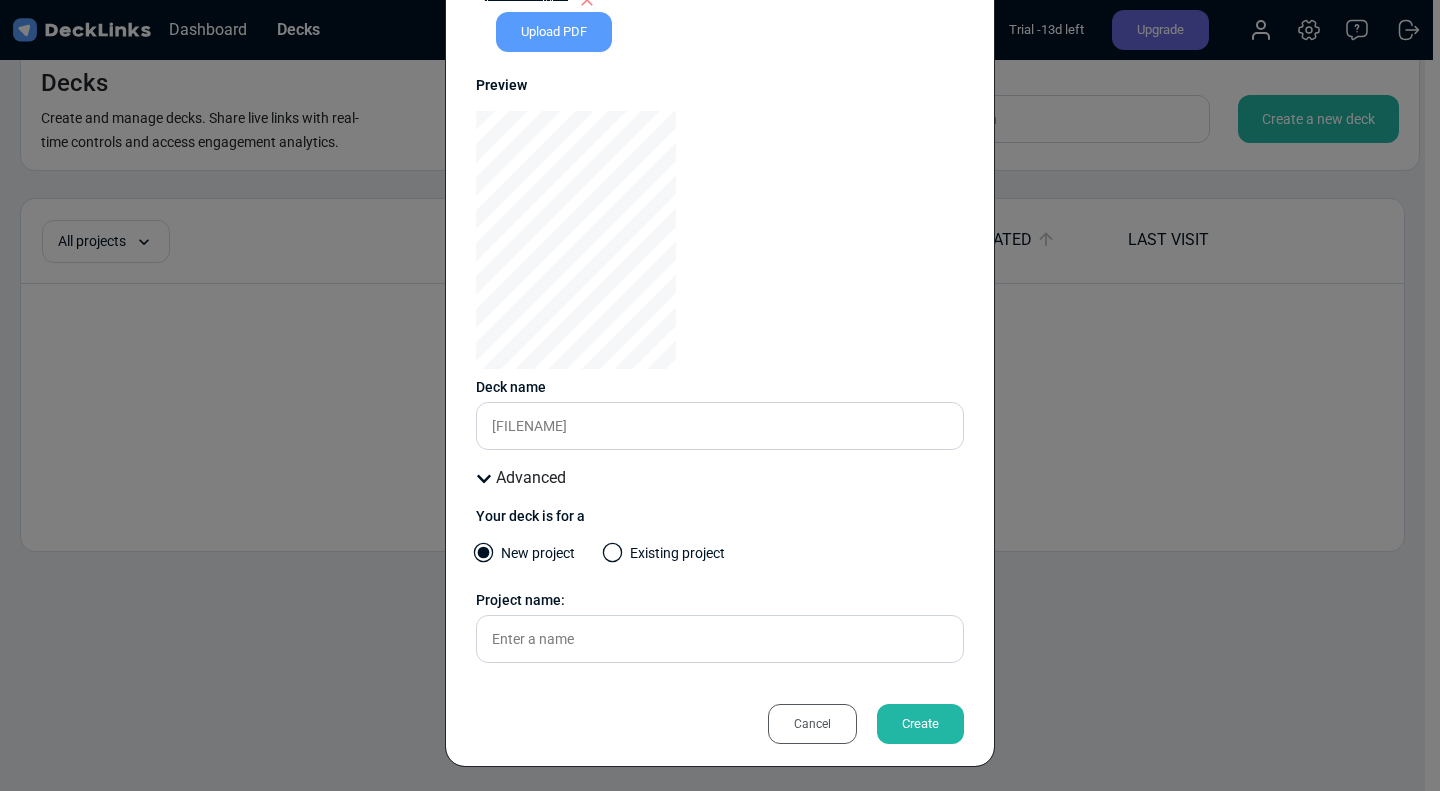scroll, scrollTop: 166, scrollLeft: 0, axis: vertical 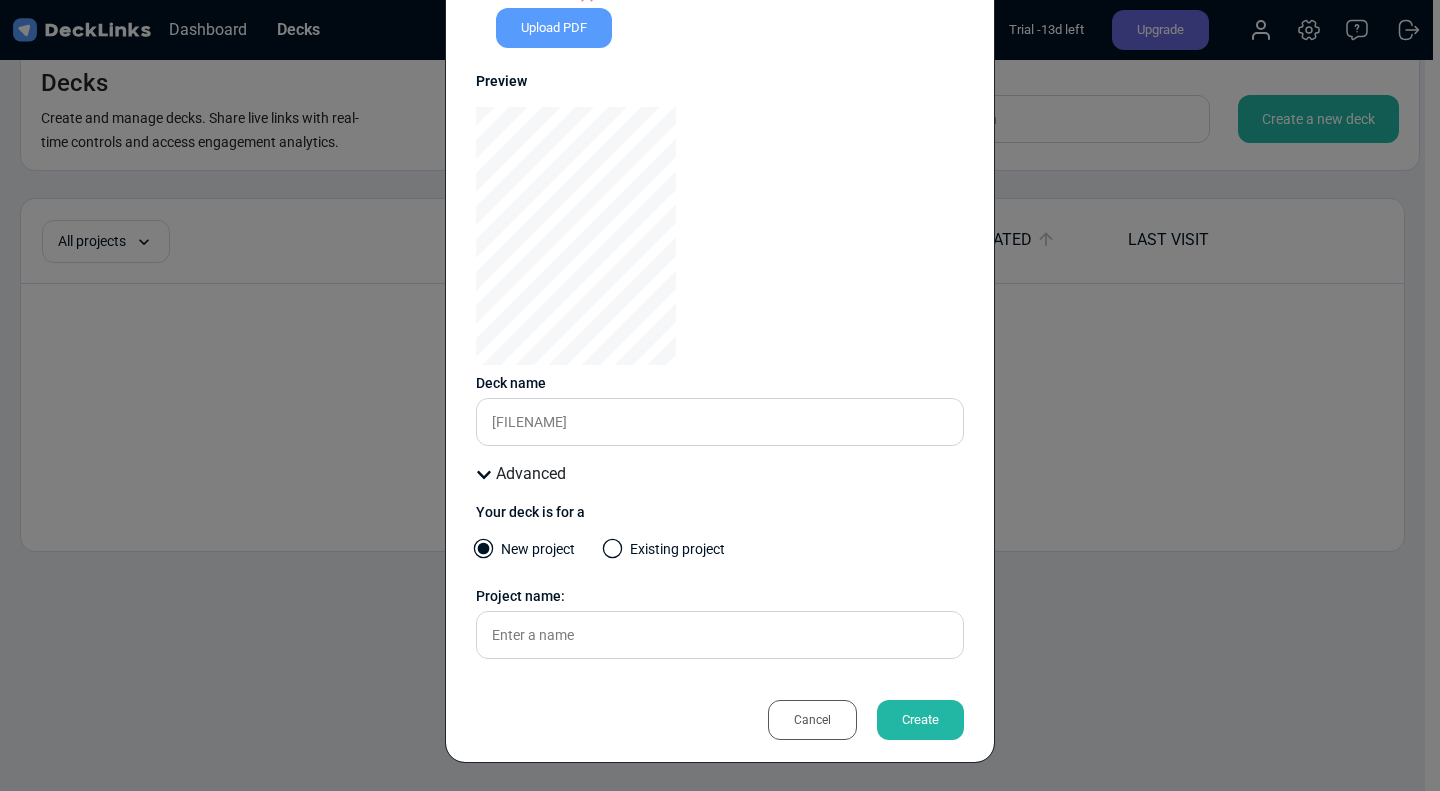 click on "Create" at bounding box center (920, 720) 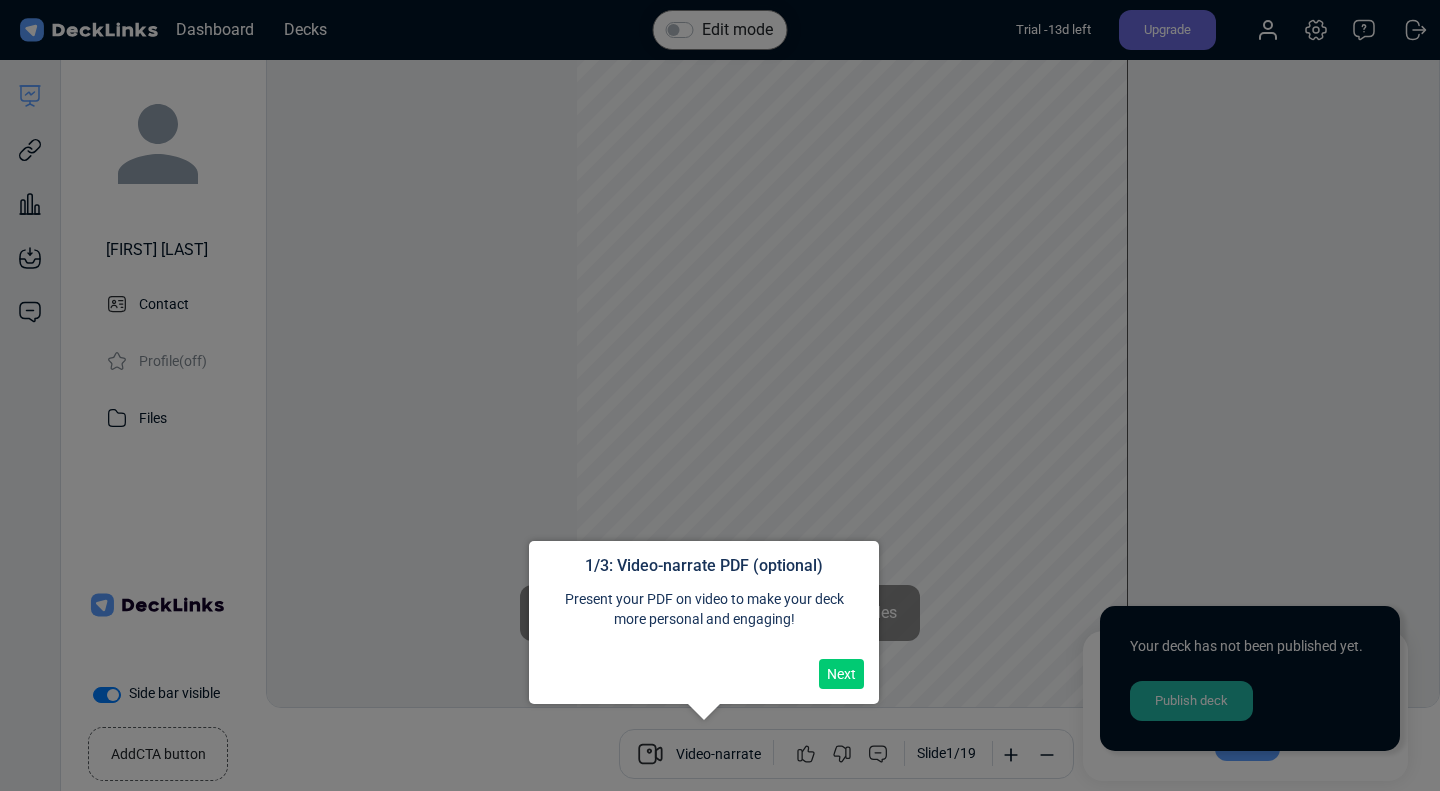 scroll, scrollTop: 55, scrollLeft: 0, axis: vertical 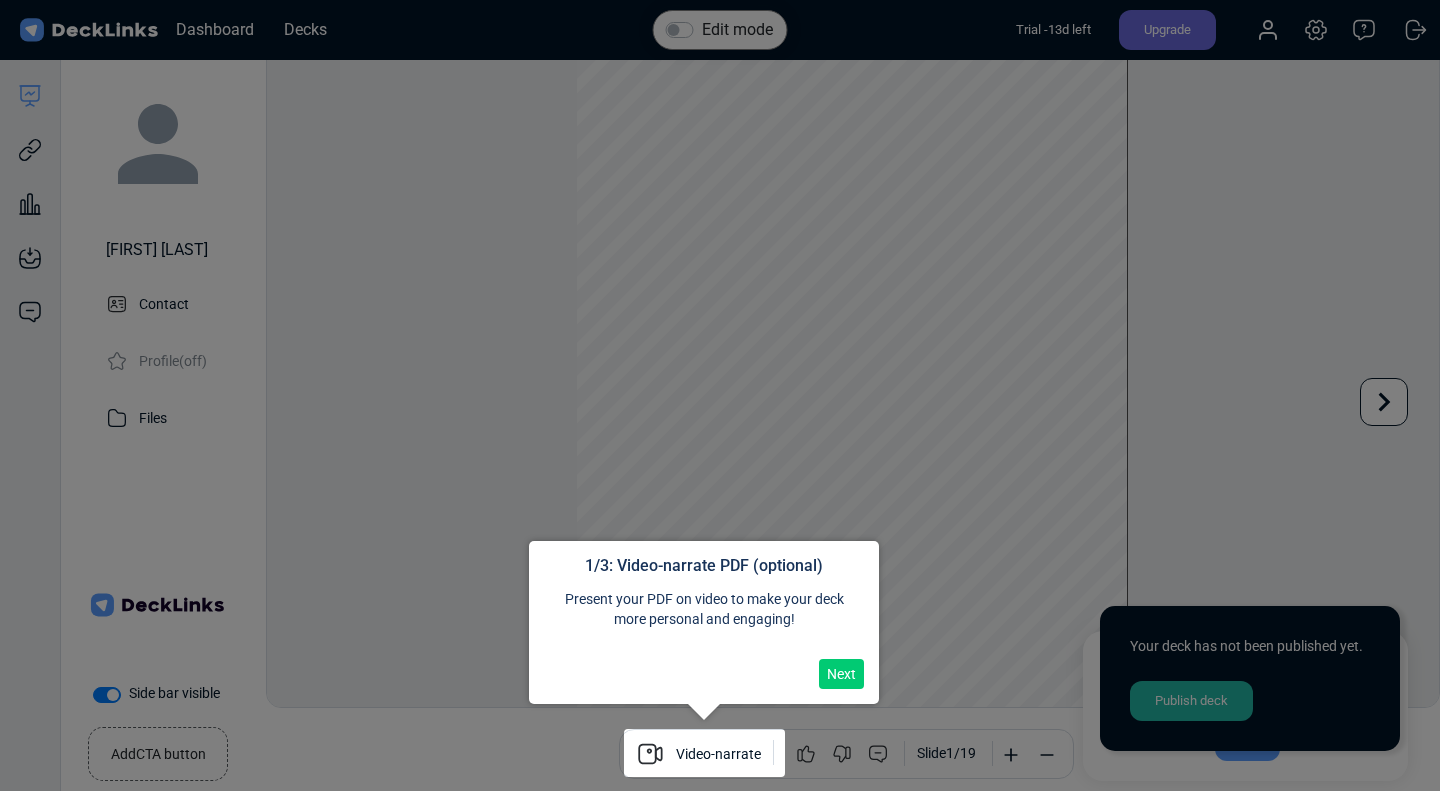 click at bounding box center [720, 403] 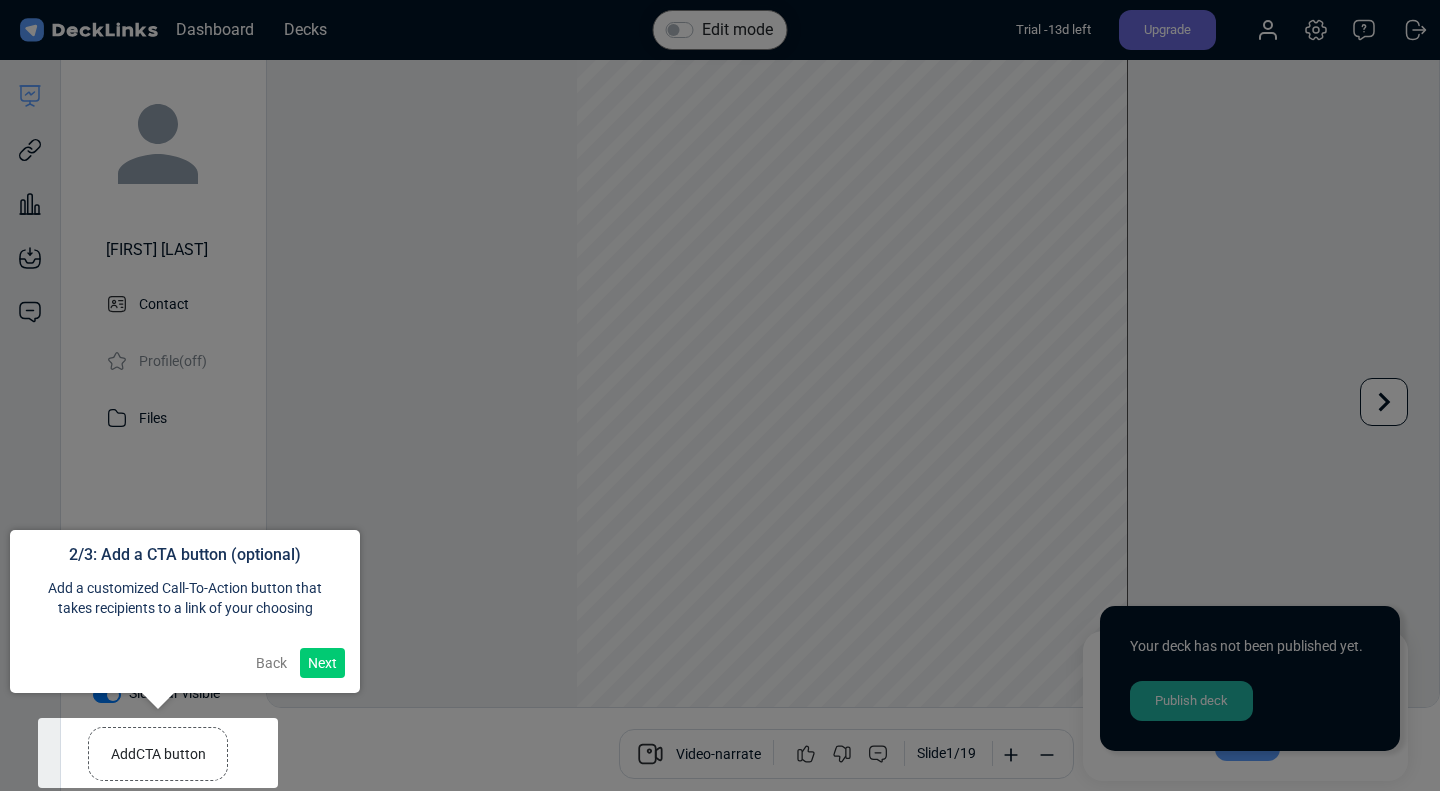click on "Next" at bounding box center (322, 663) 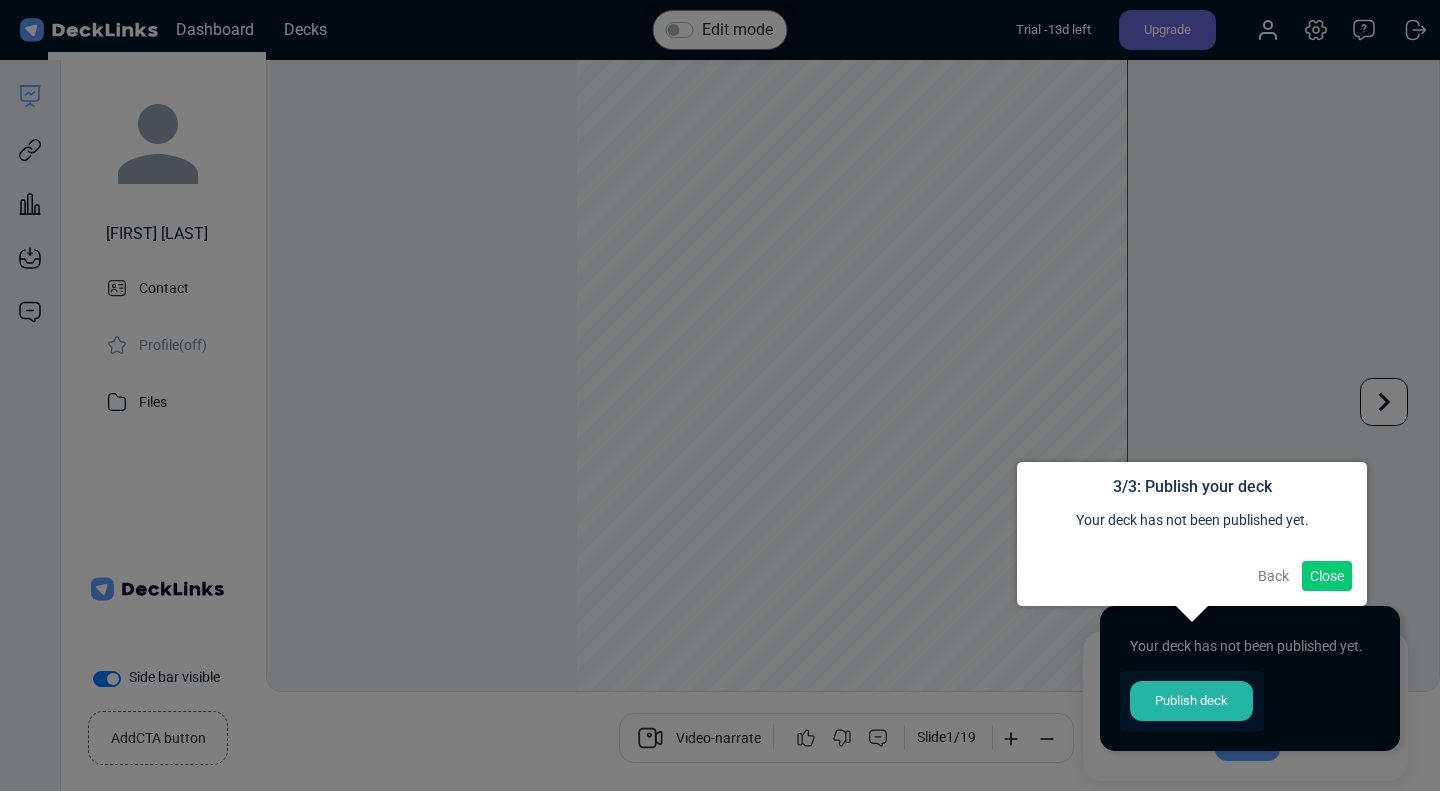 click on "Close" at bounding box center [1327, 576] 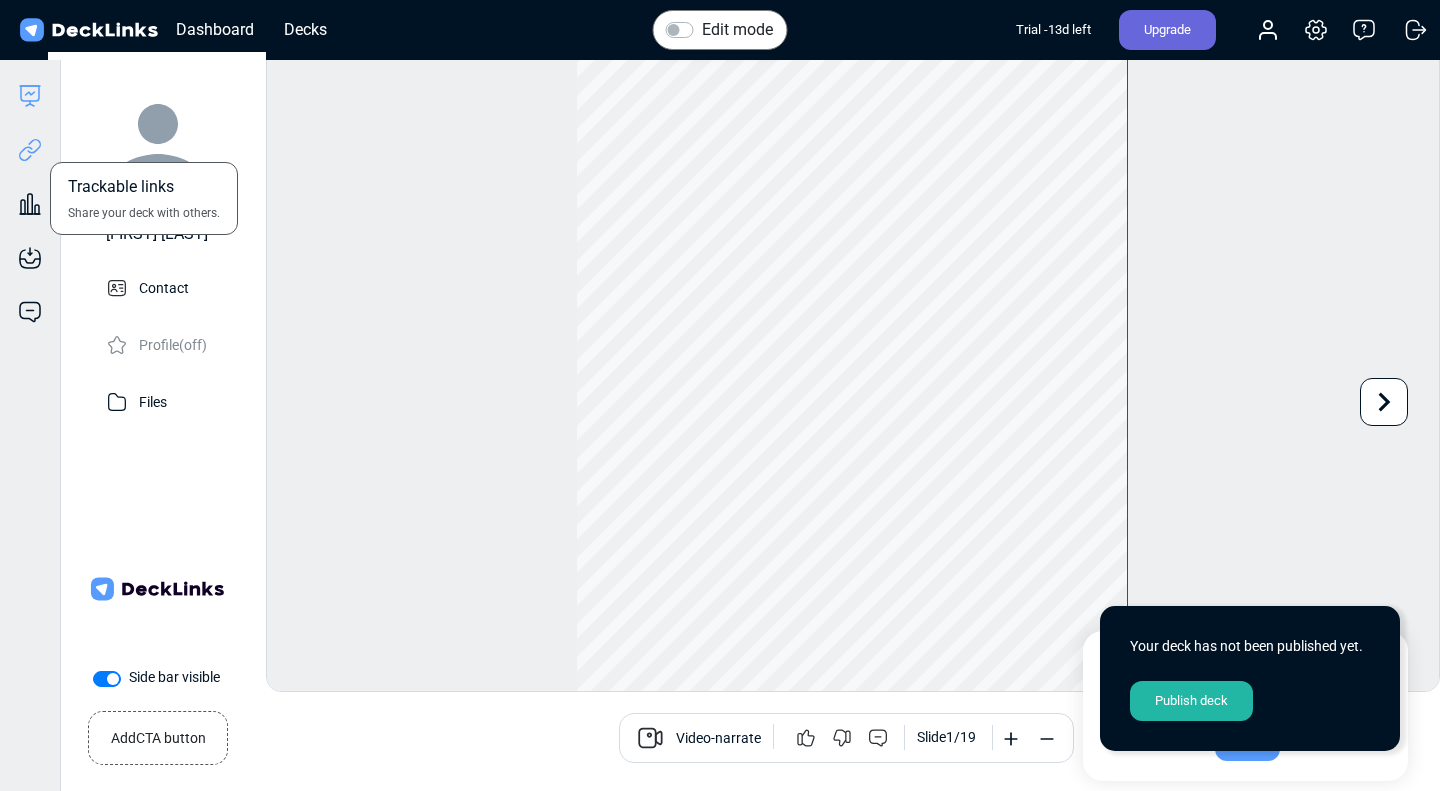 click 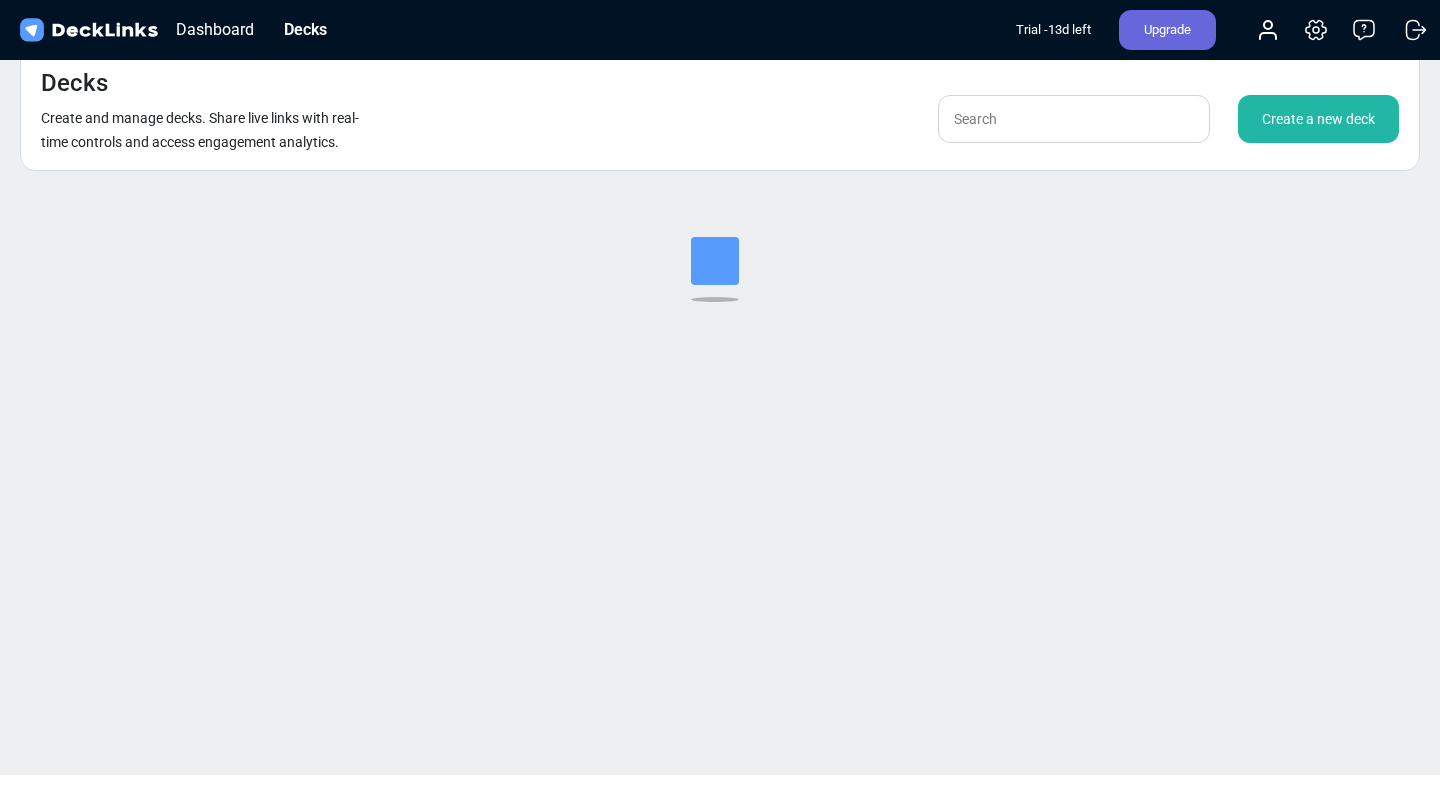 scroll, scrollTop: 0, scrollLeft: 0, axis: both 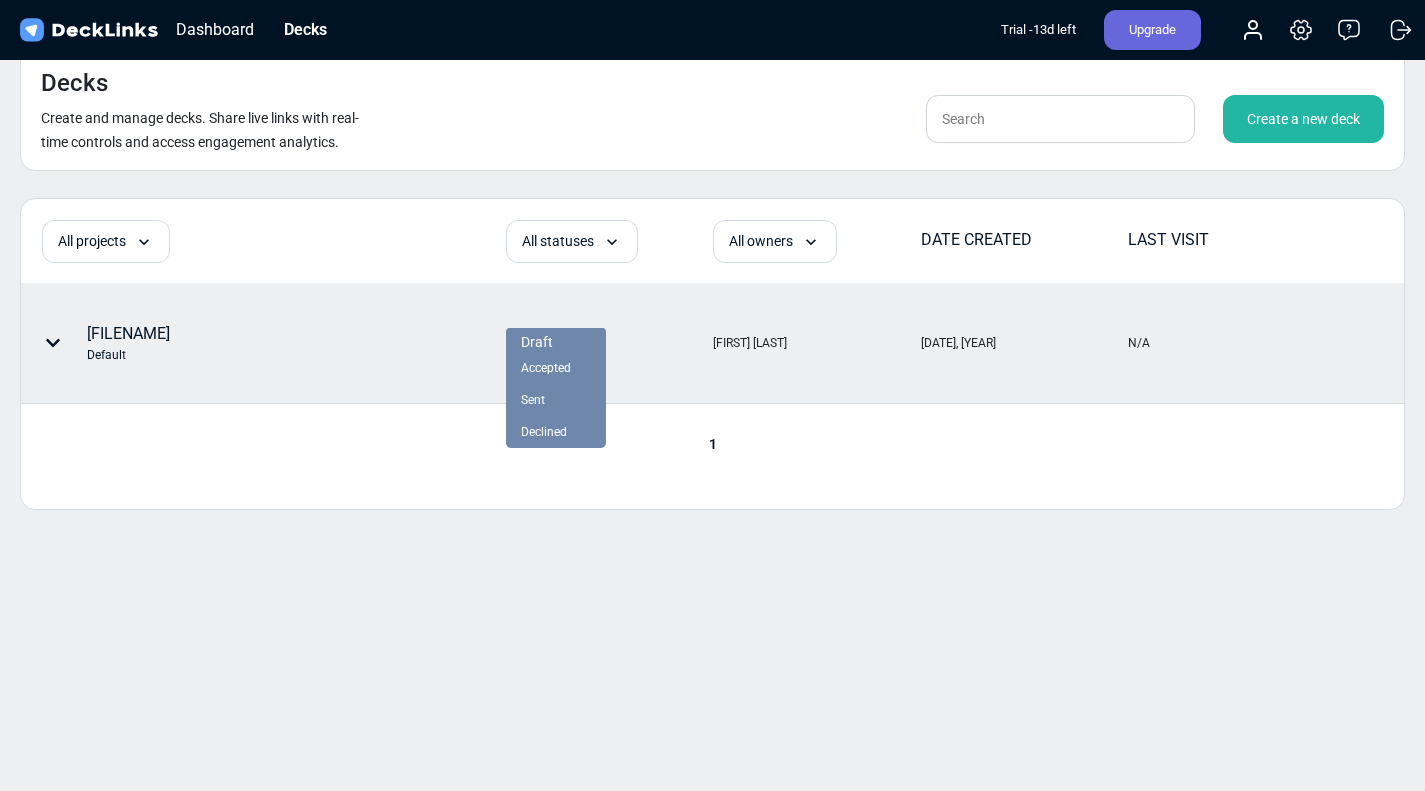 click on "Draft" at bounding box center [537, 342] 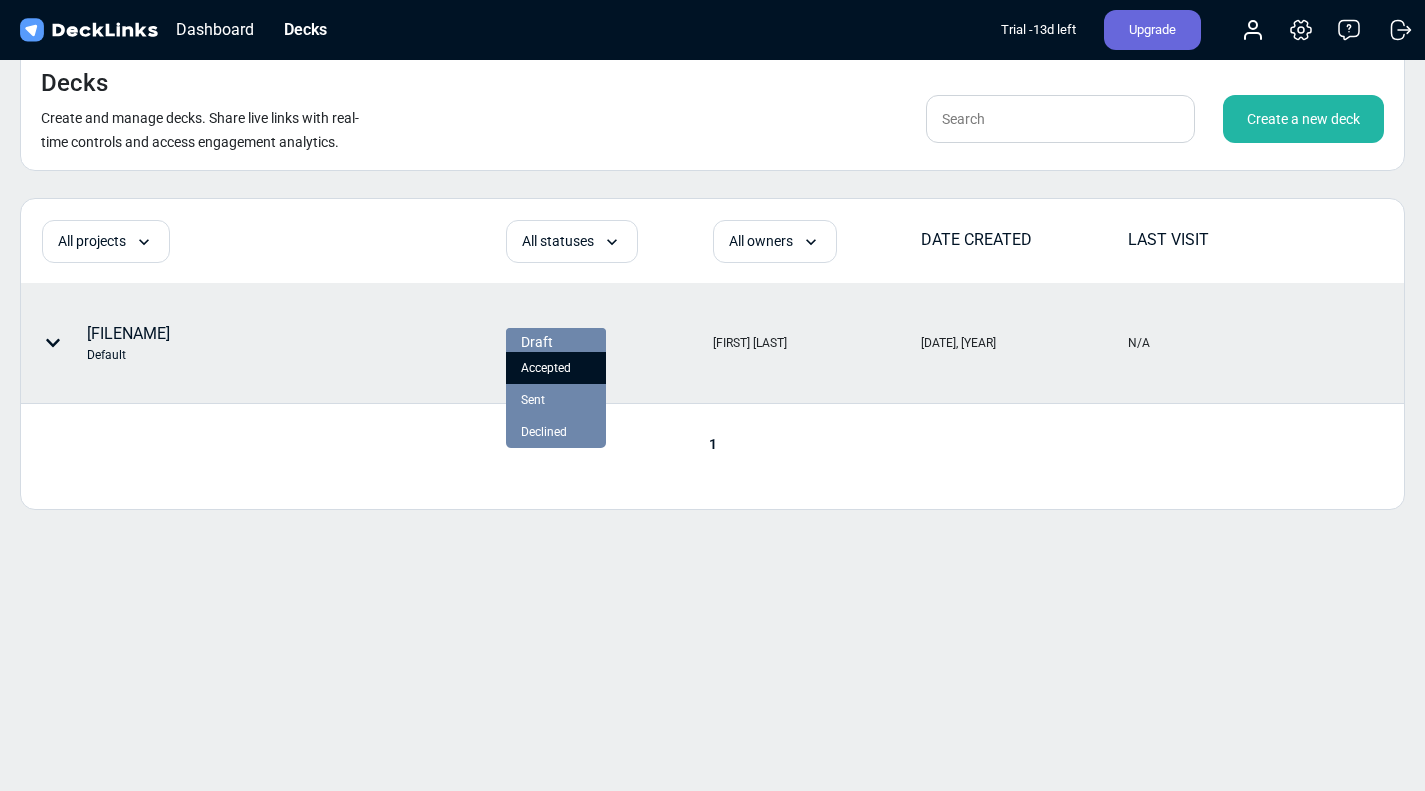 click on "Accepted" at bounding box center [546, 368] 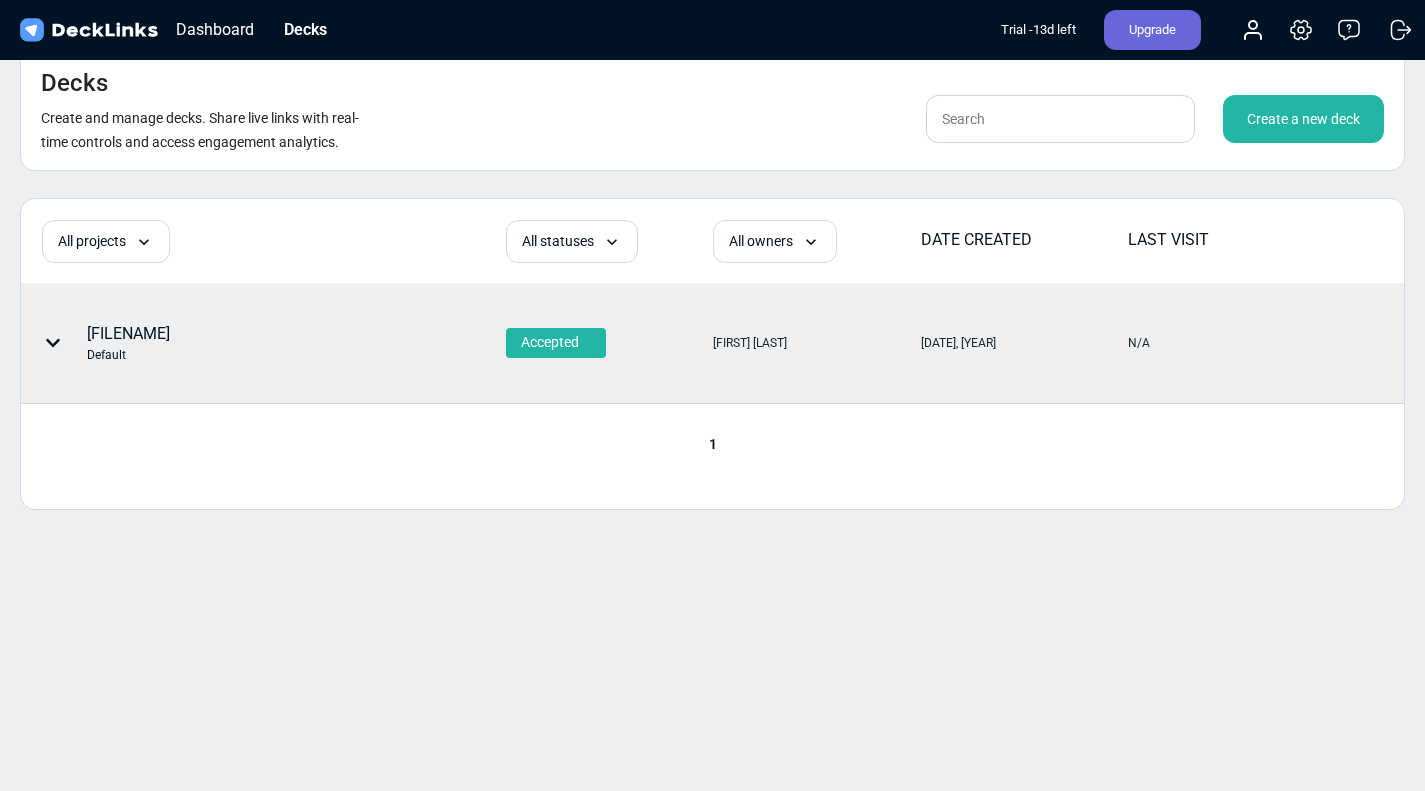 click on "Accepted" at bounding box center (608, 343) 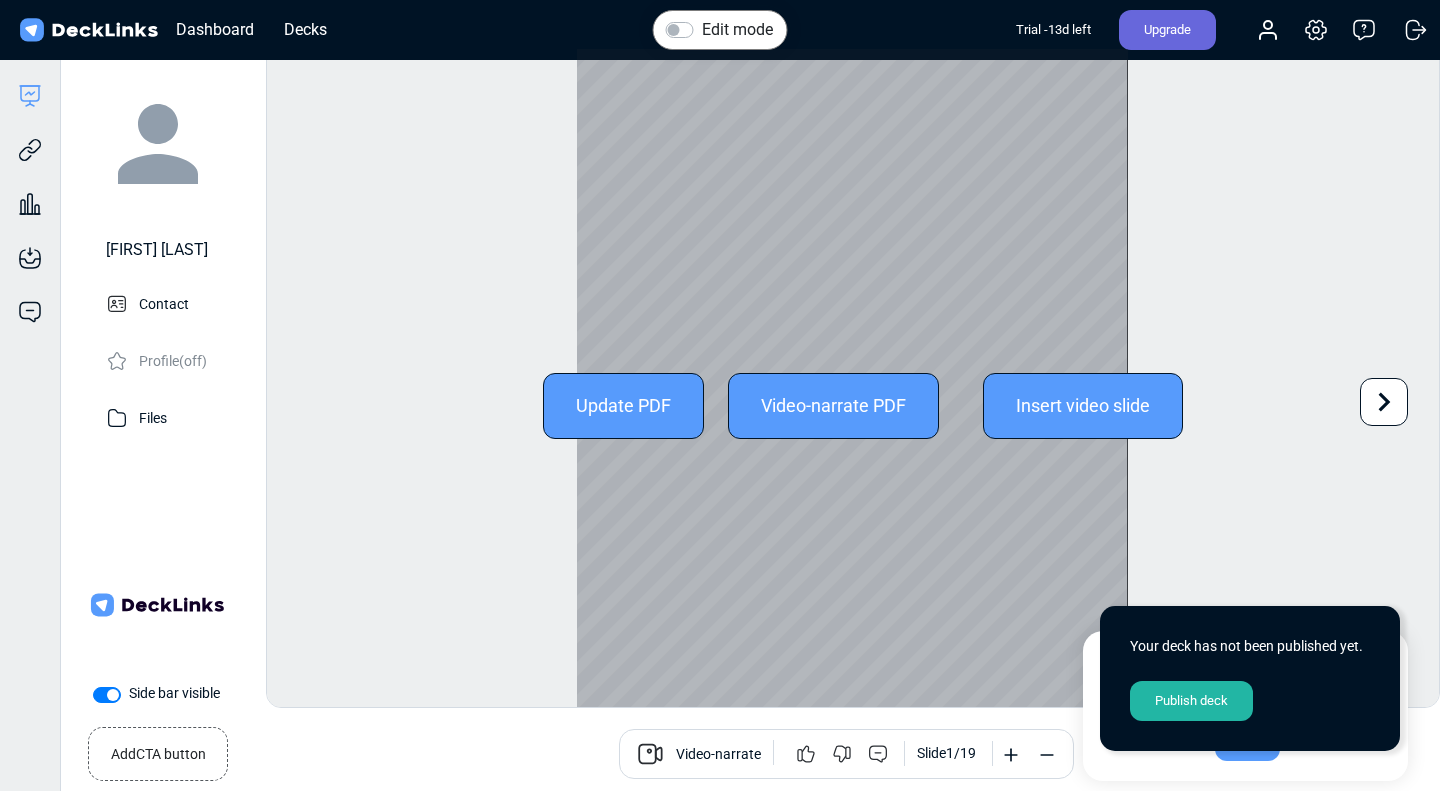 click 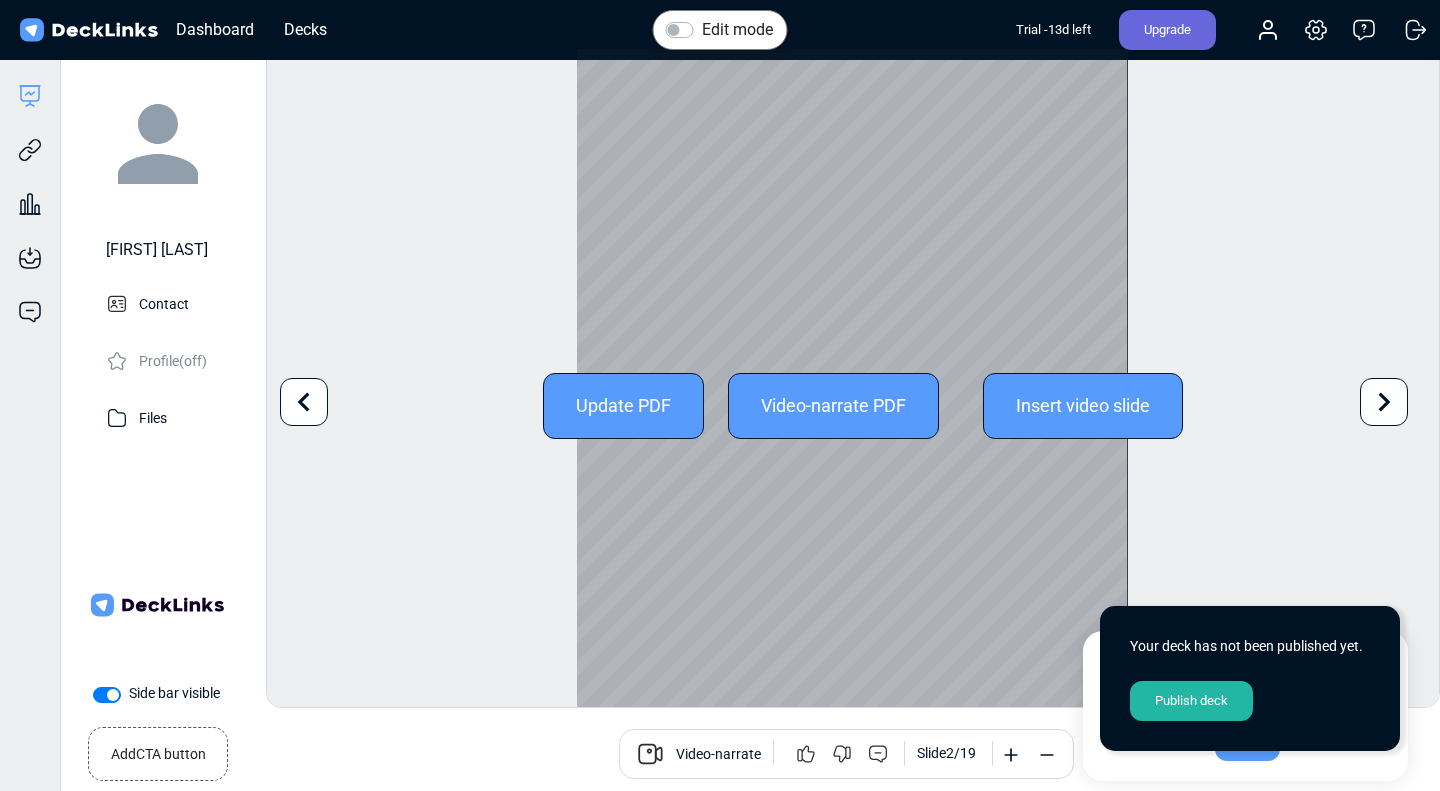 click 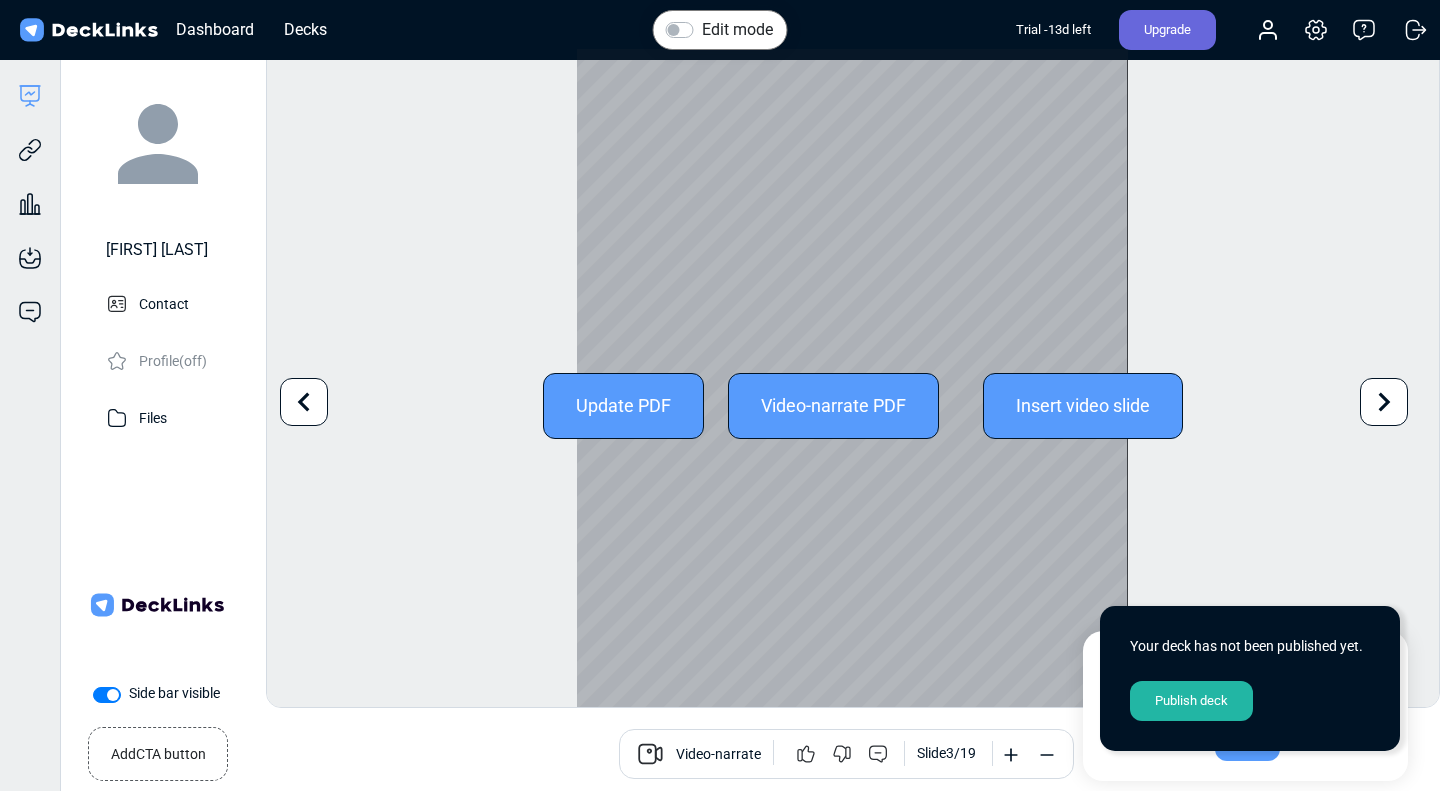 click 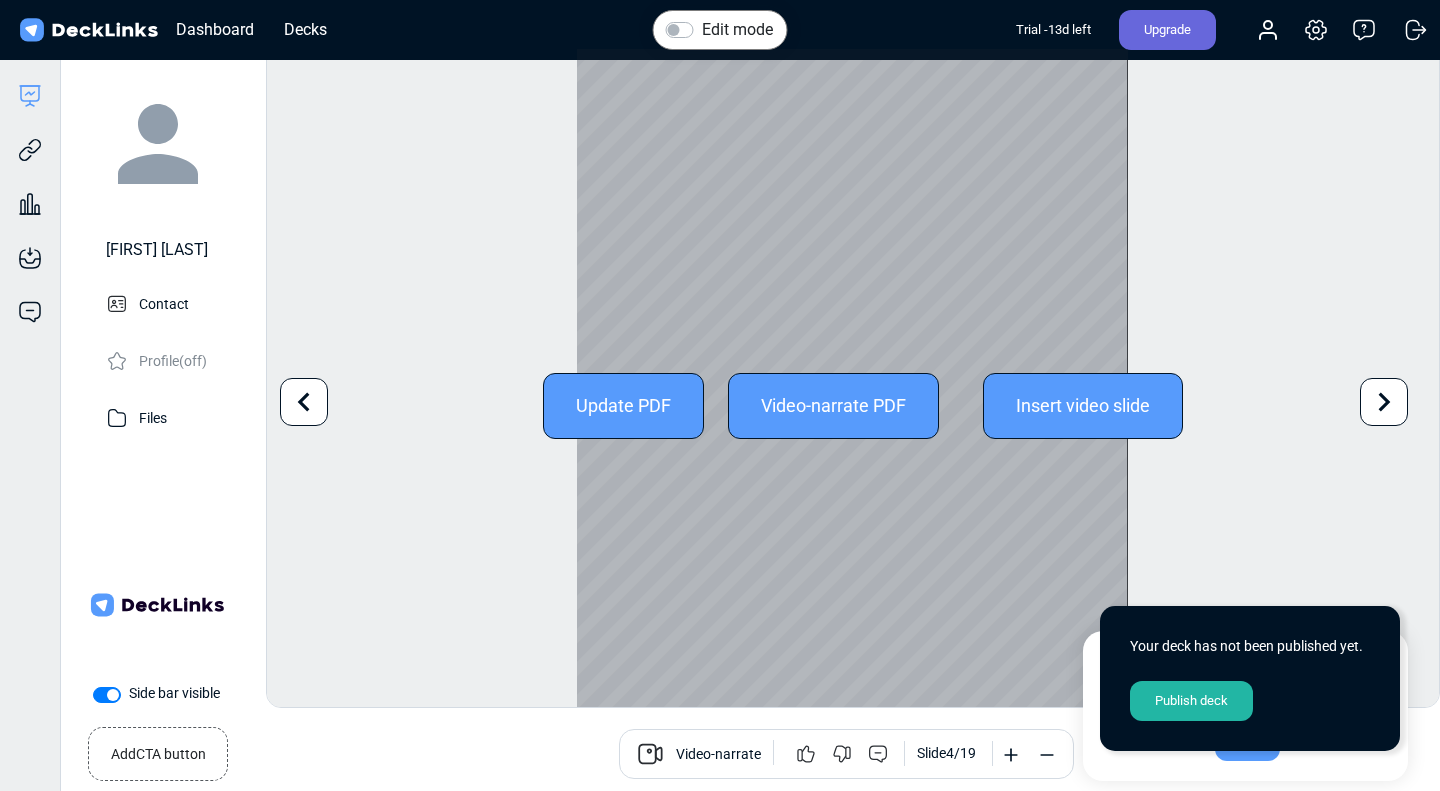 click 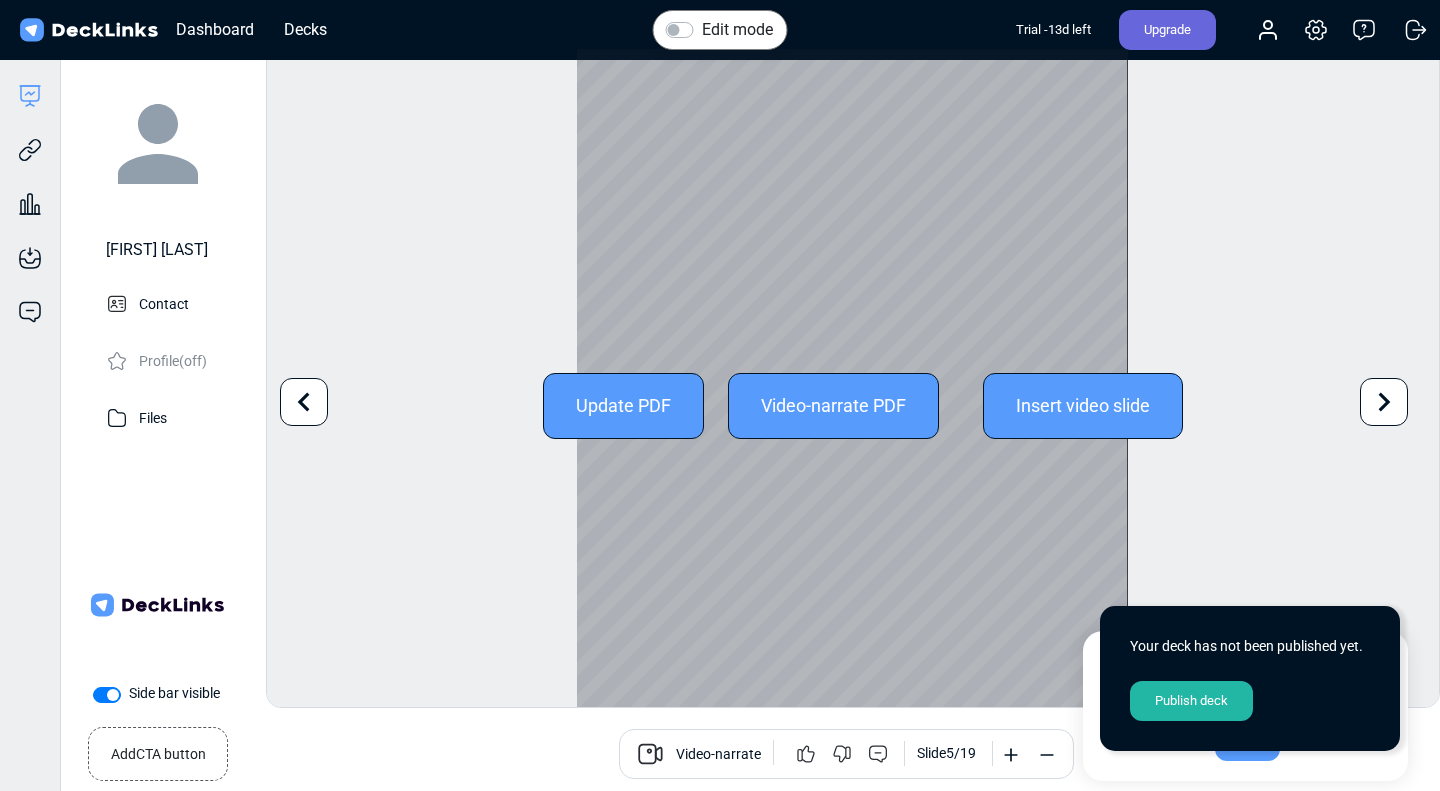 click 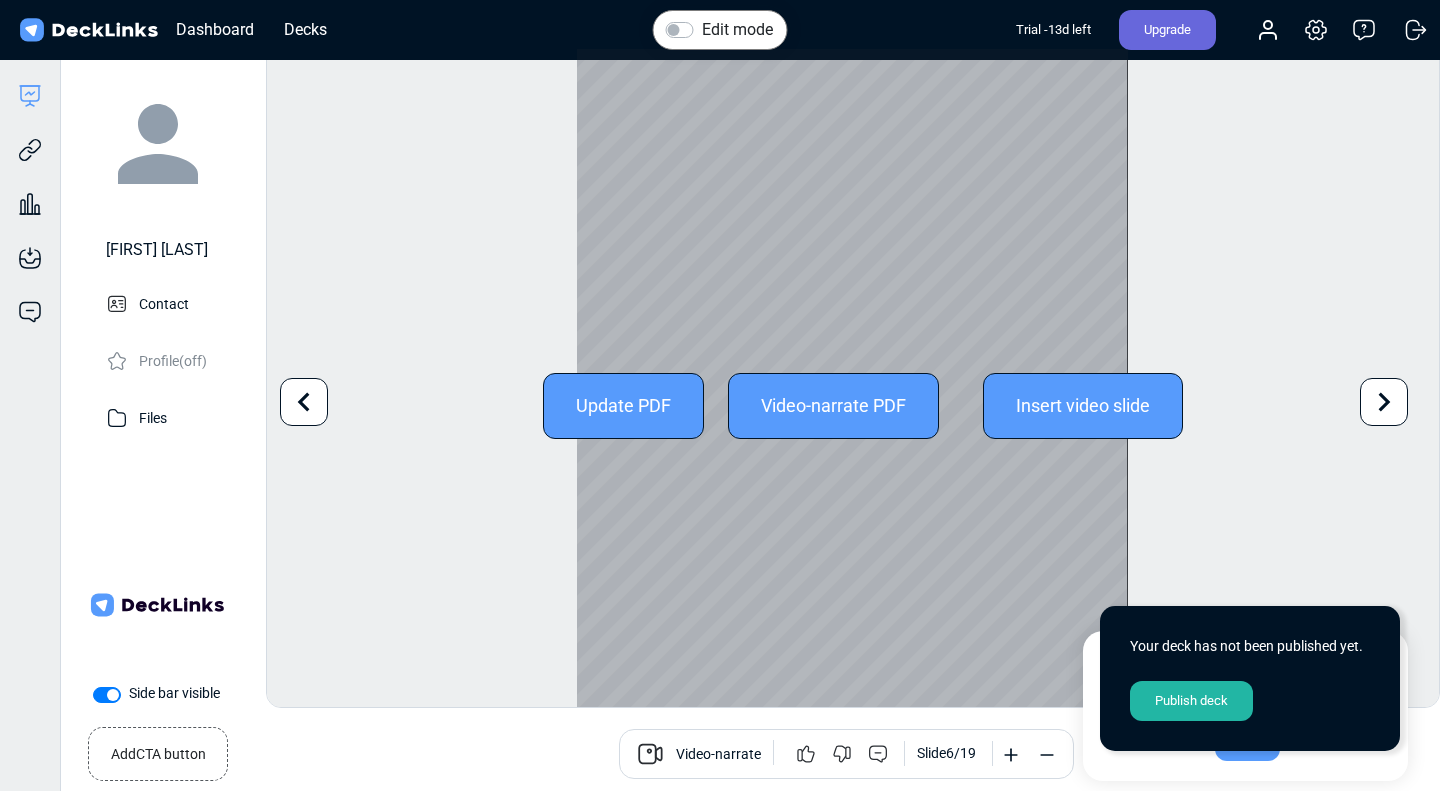 click 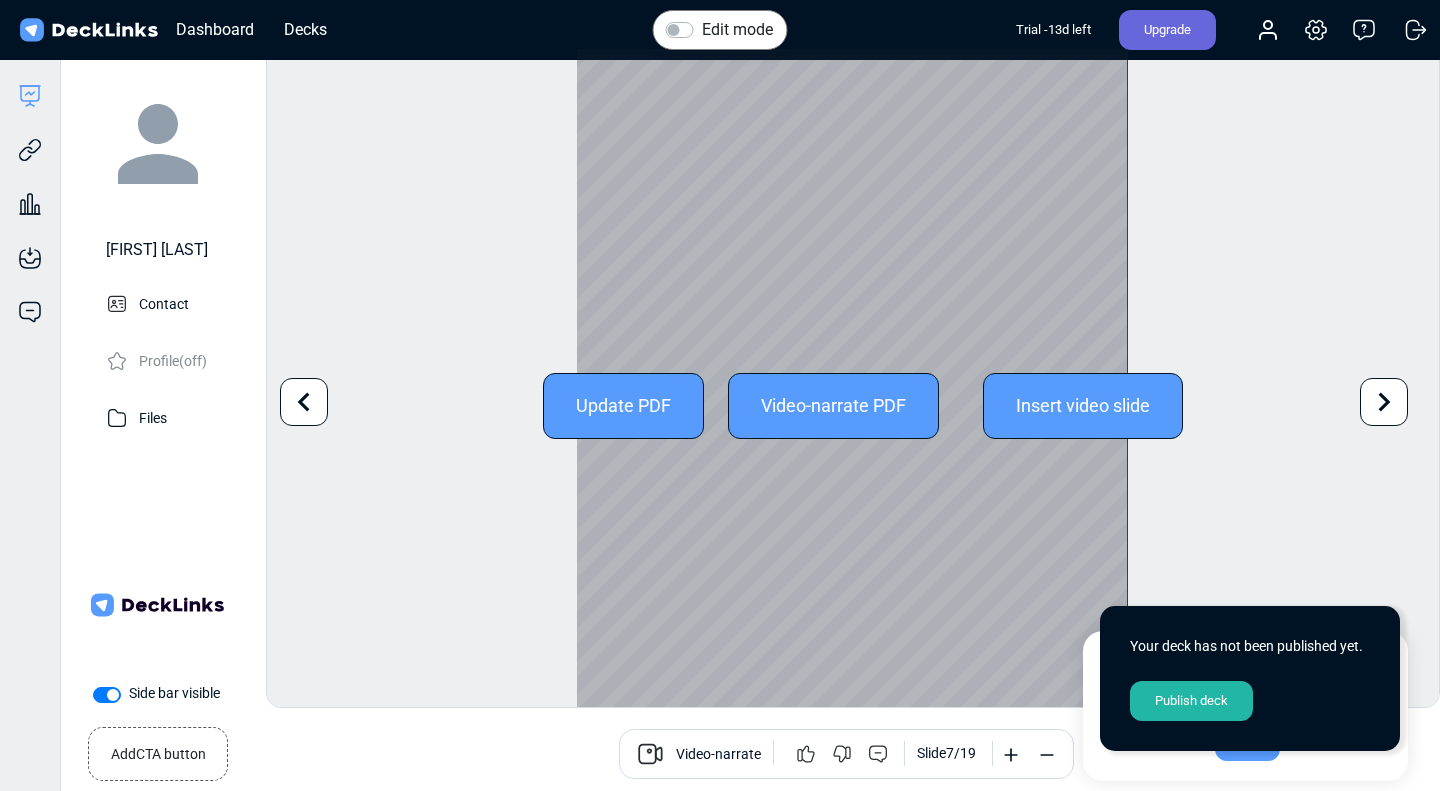 click 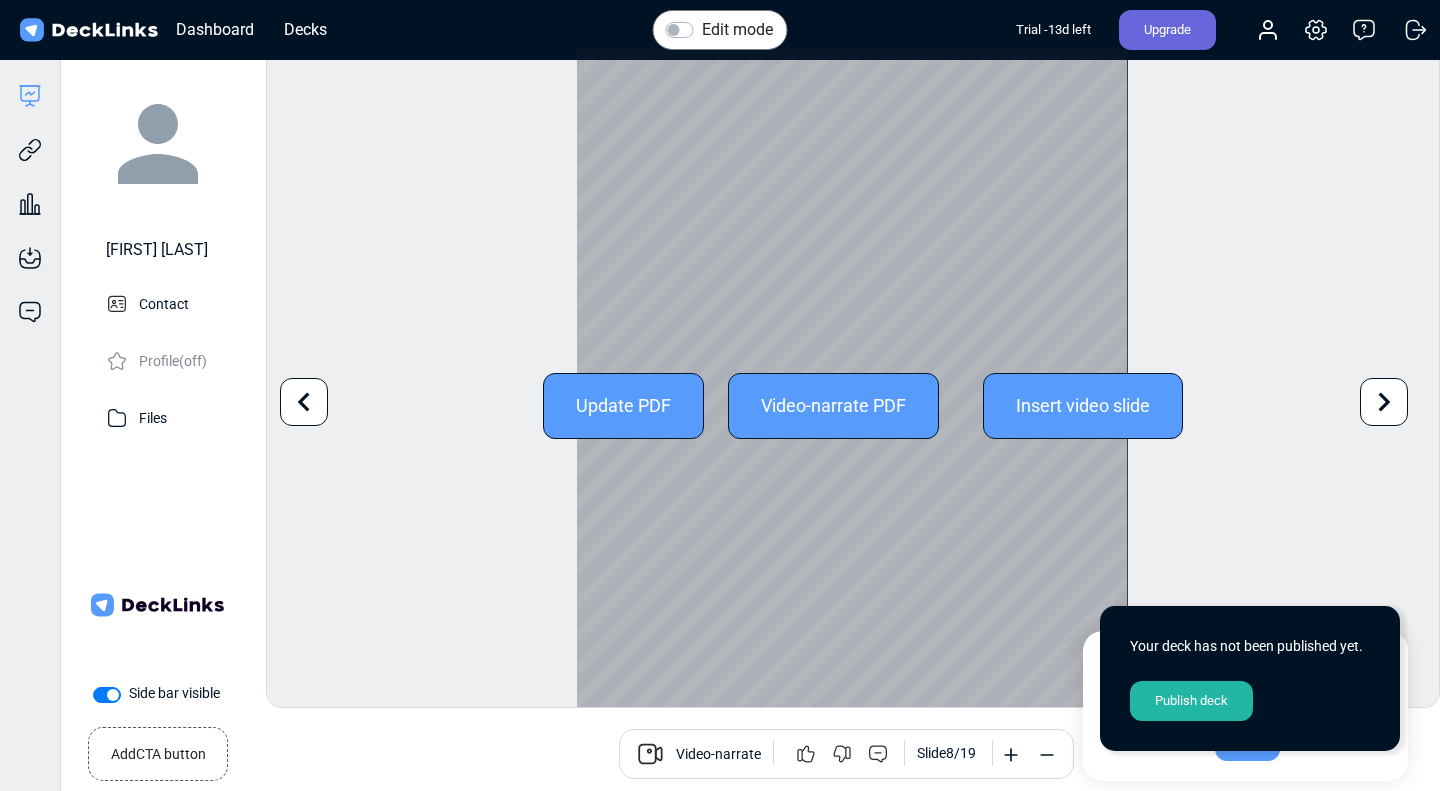 click 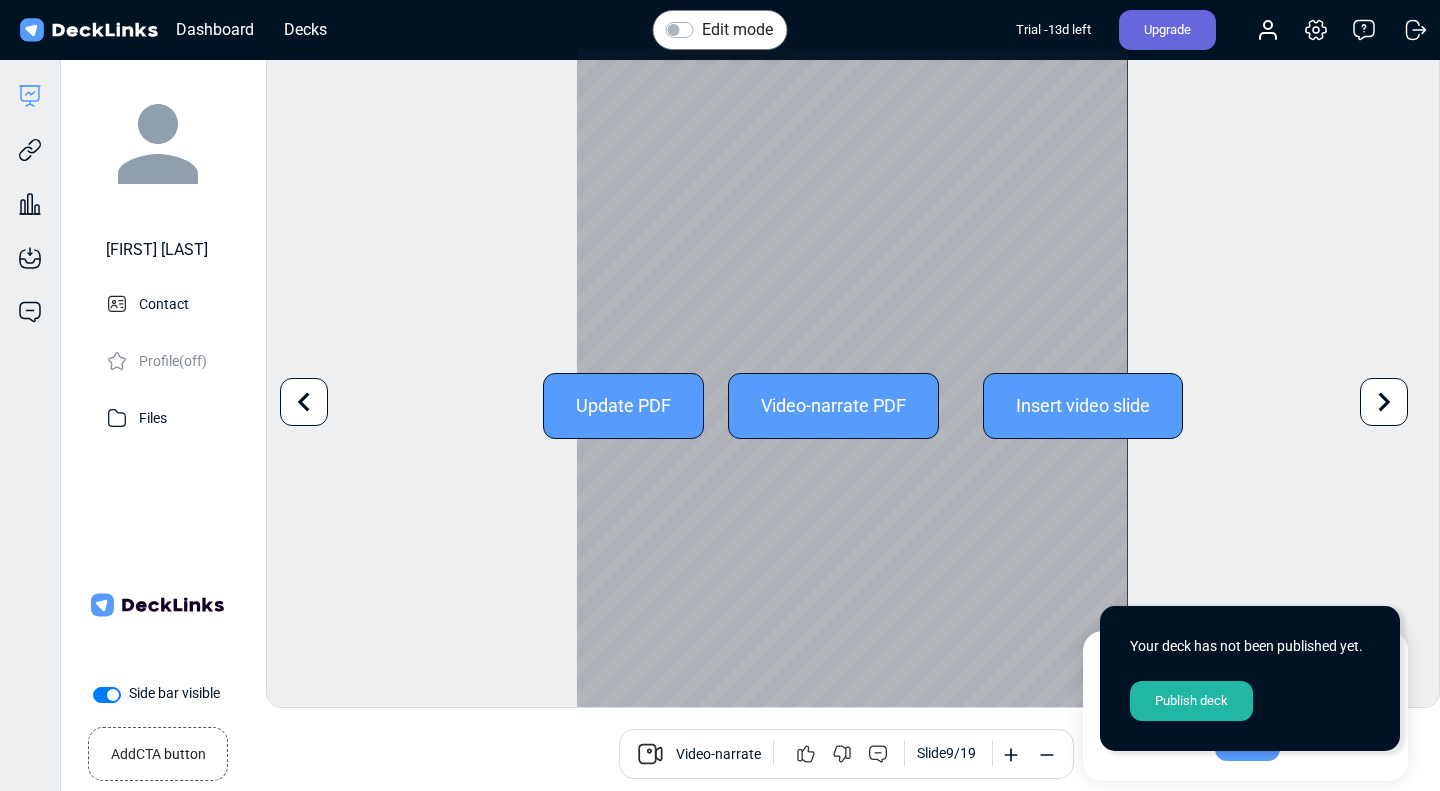 click 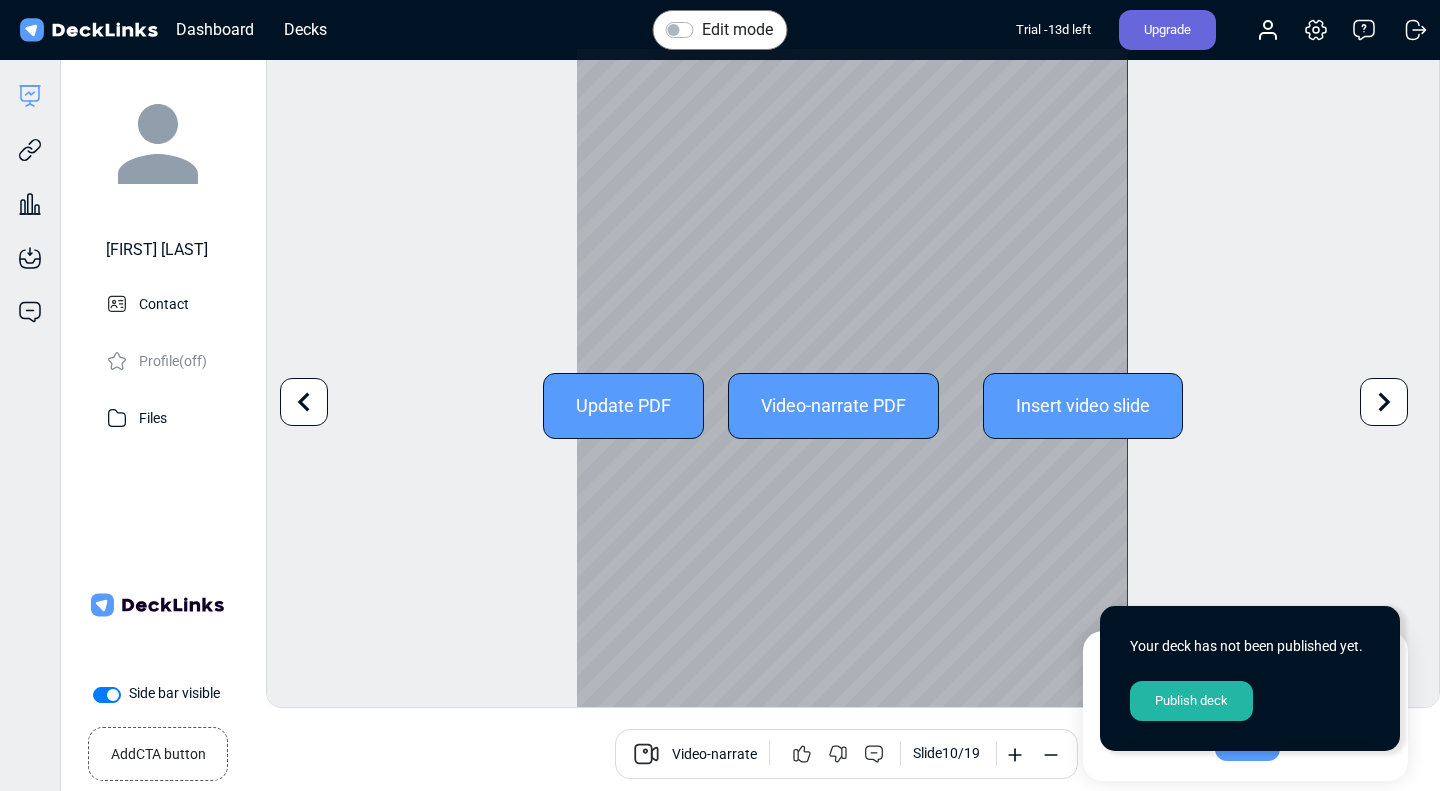 click 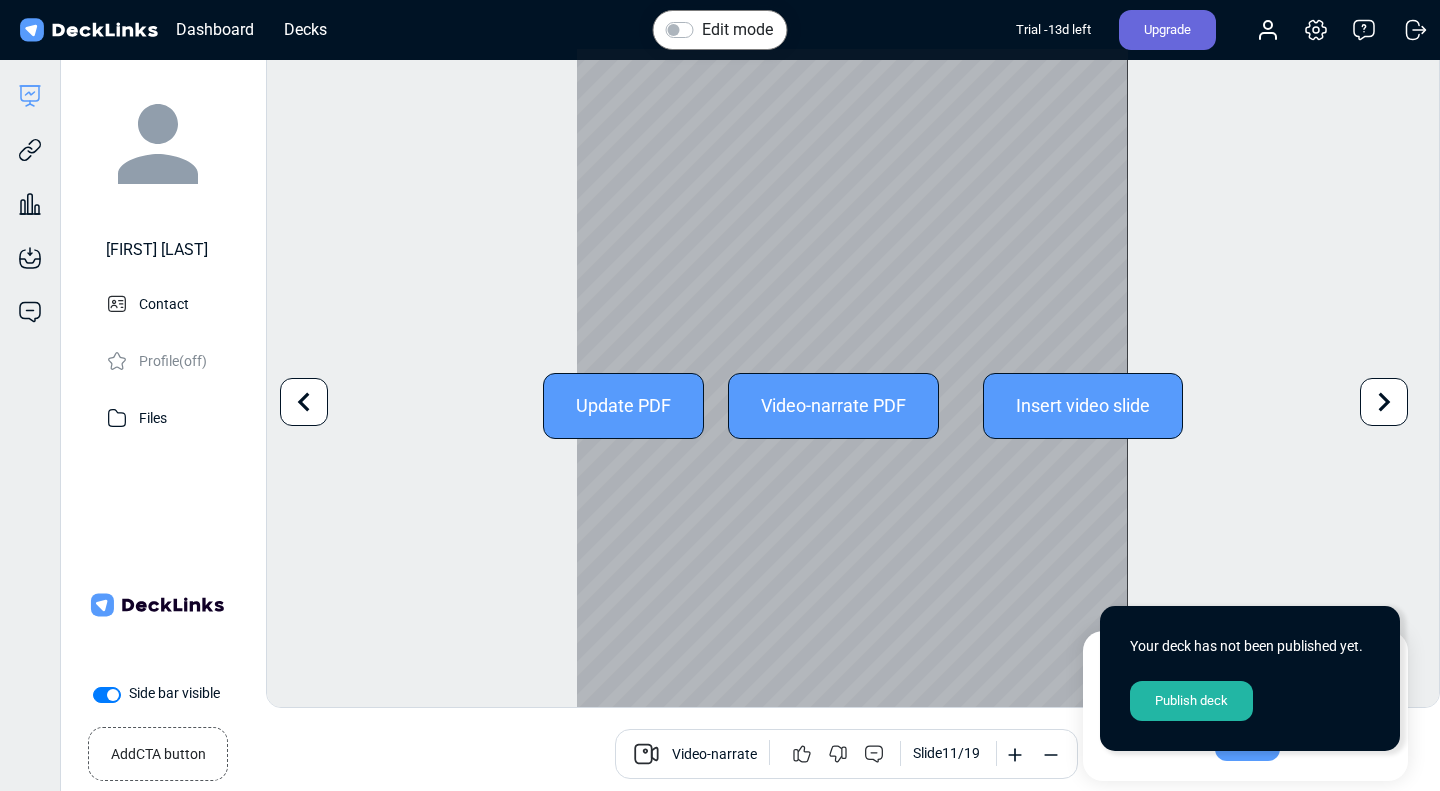 click 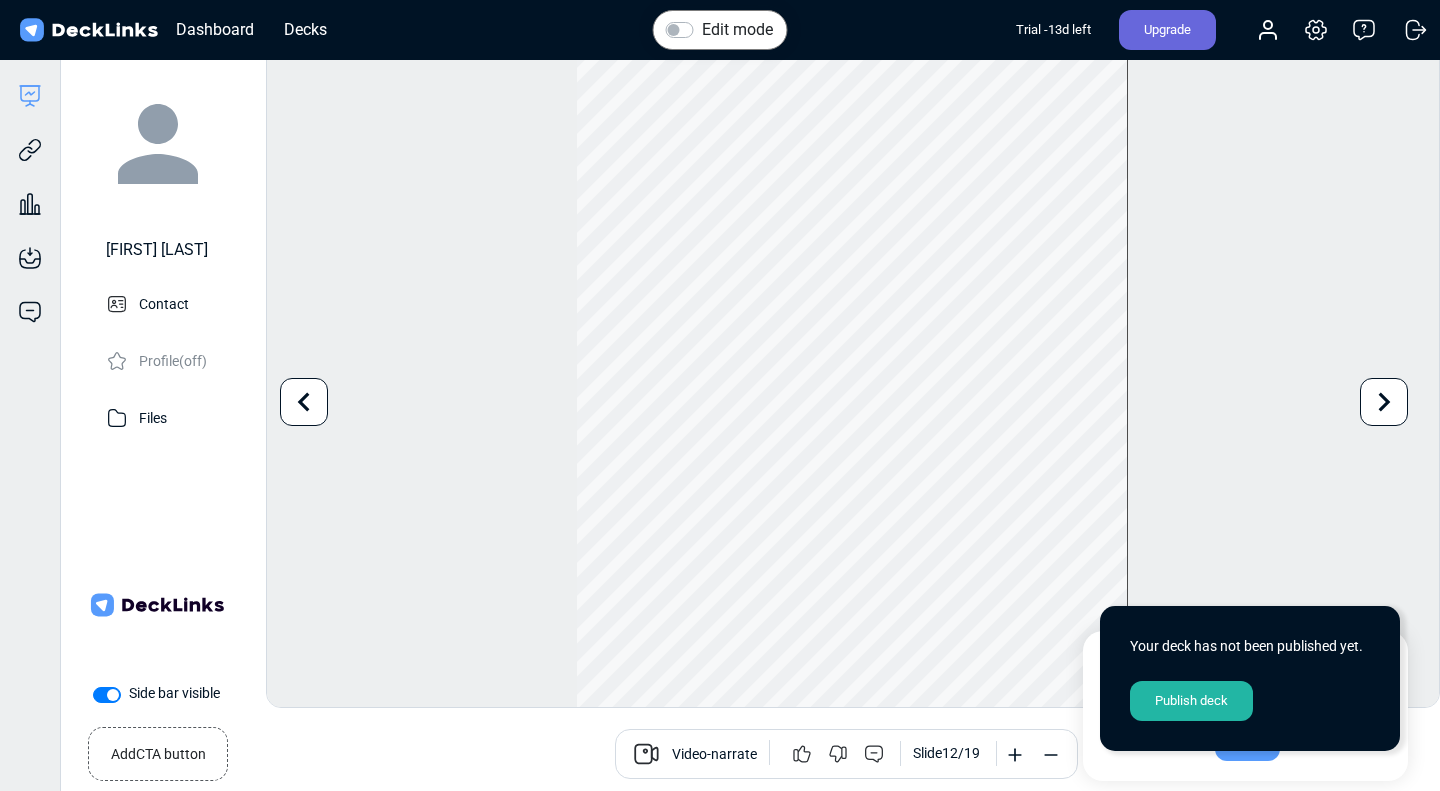 click on "Publish deck" at bounding box center [1191, 701] 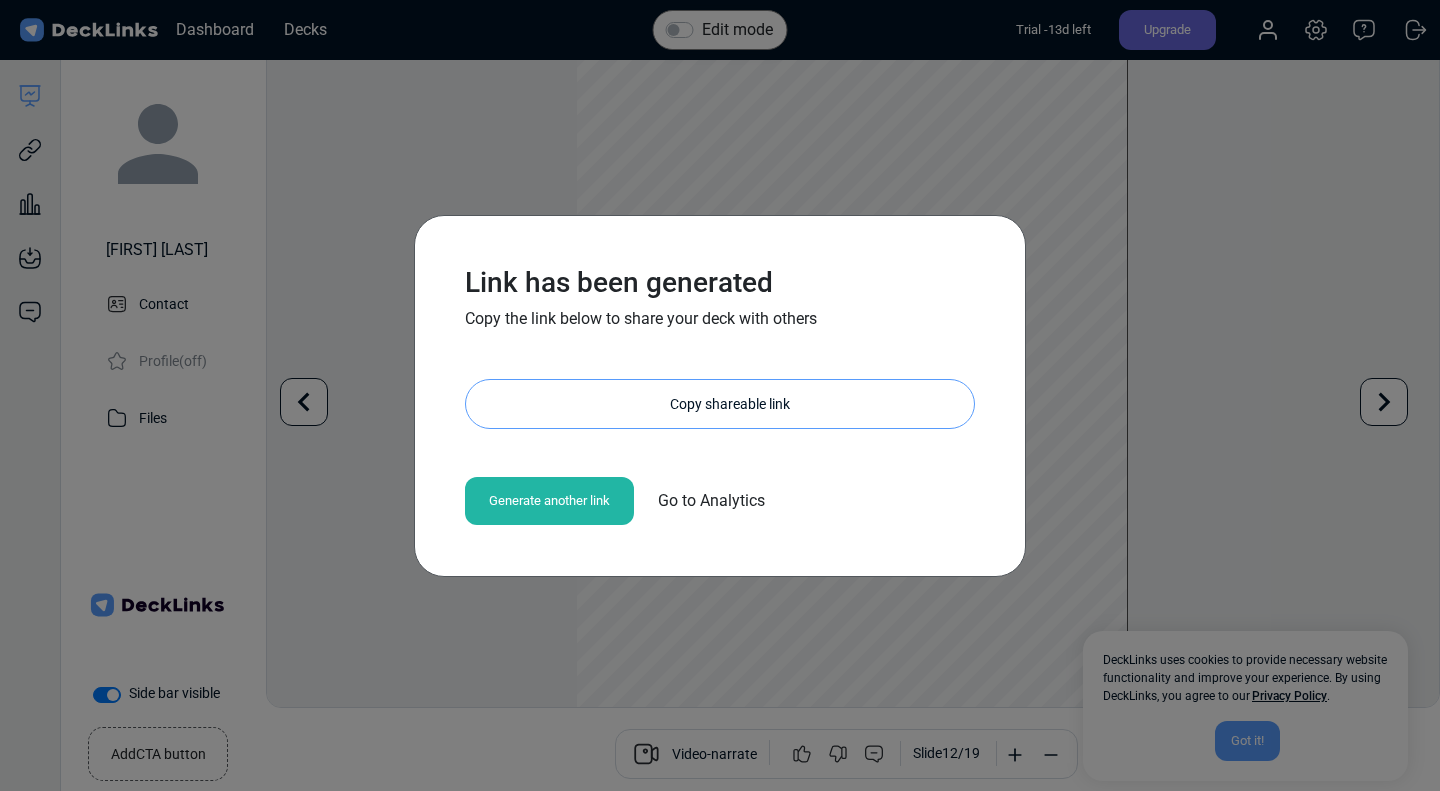 click on "Copy shareable link" at bounding box center [730, 404] 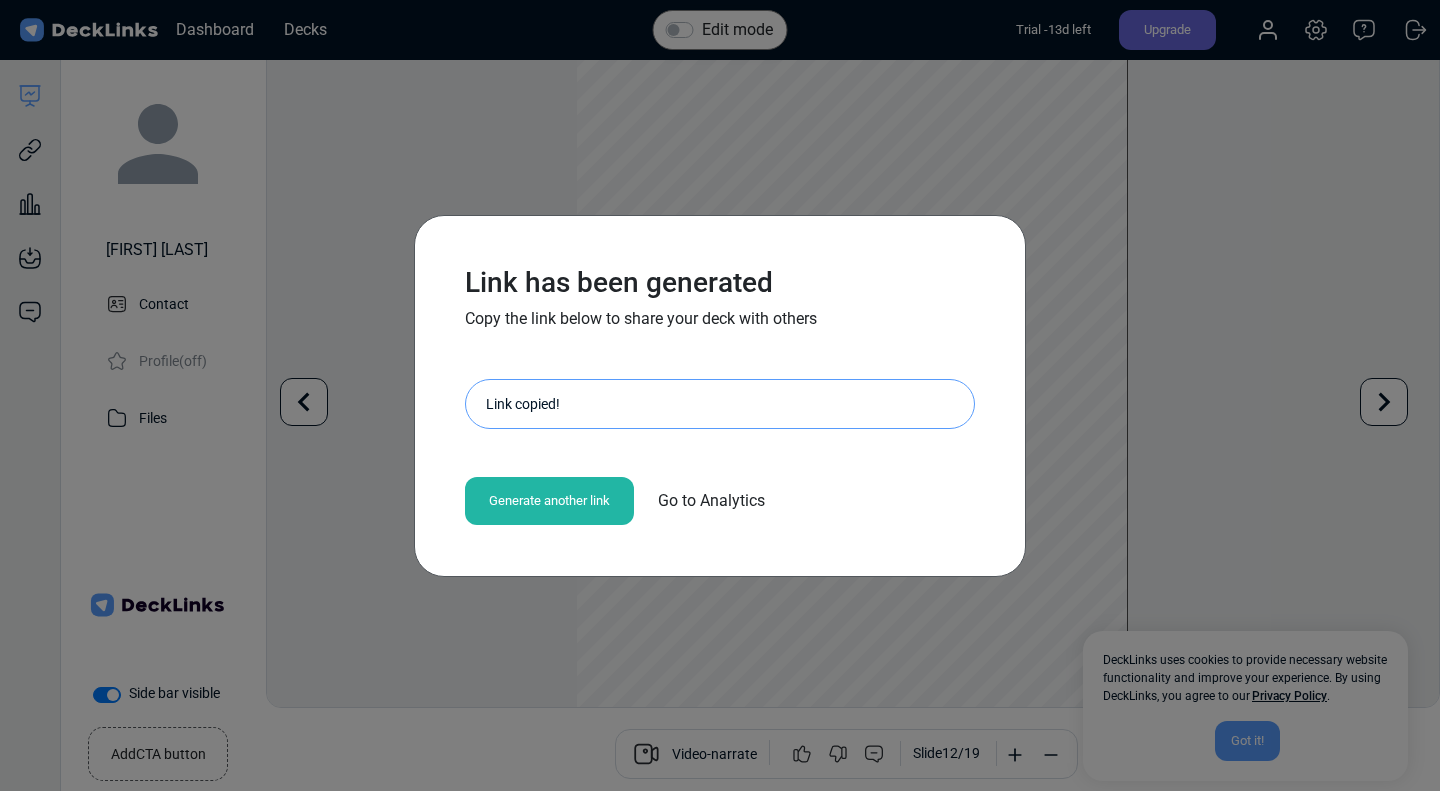 click on "Generate another link" at bounding box center (549, 501) 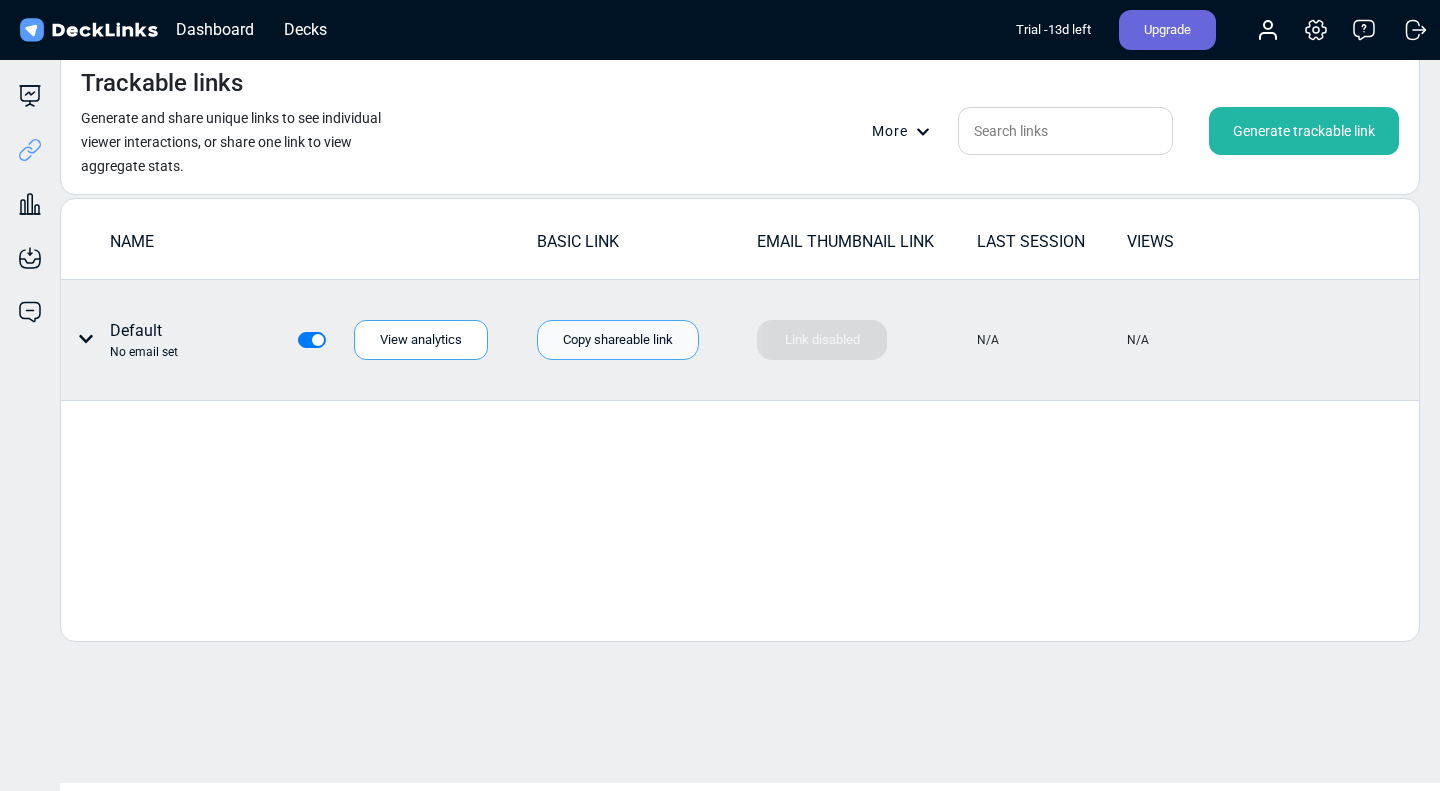 click on "Copy shareable link" at bounding box center (618, 340) 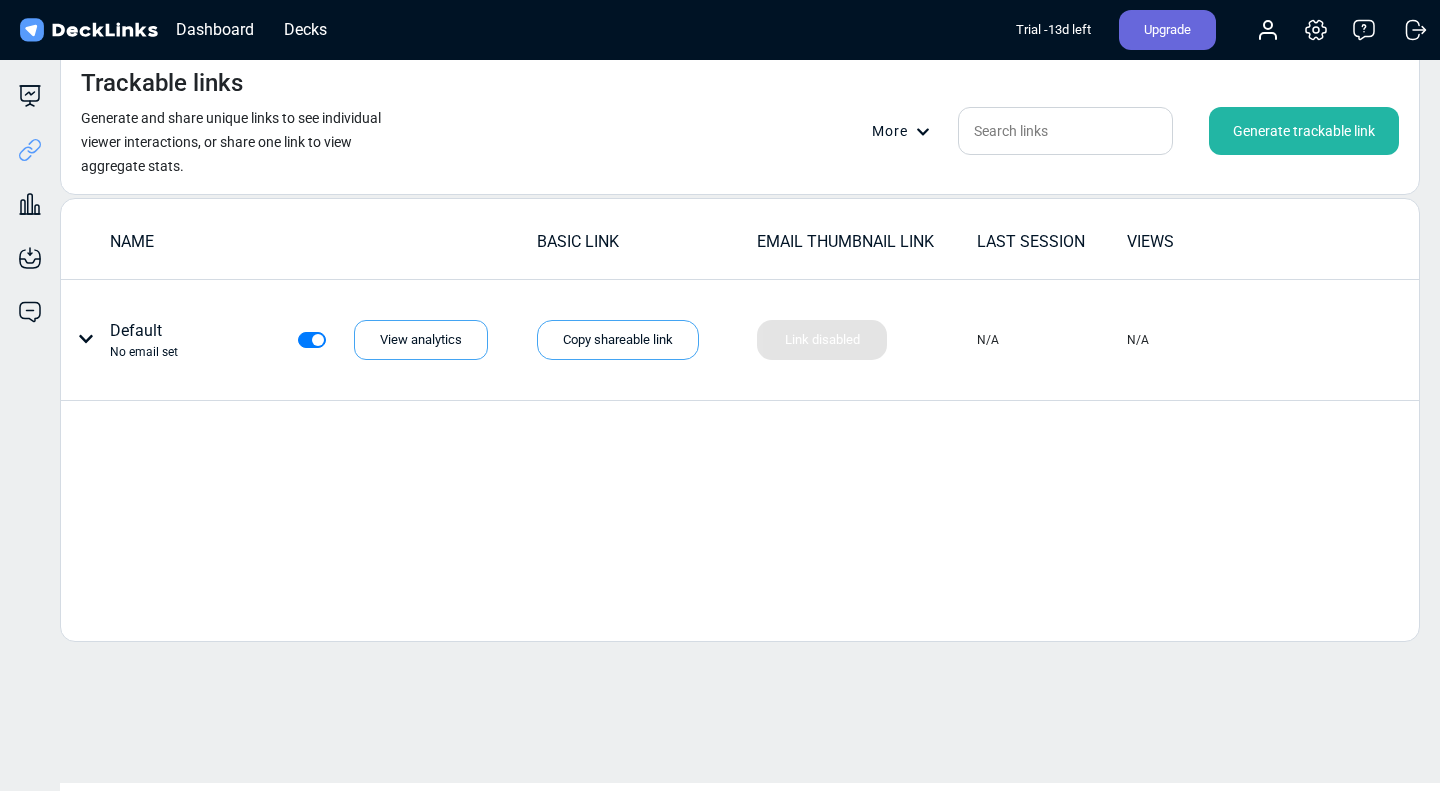 click on "Generate trackable link" at bounding box center (1304, 131) 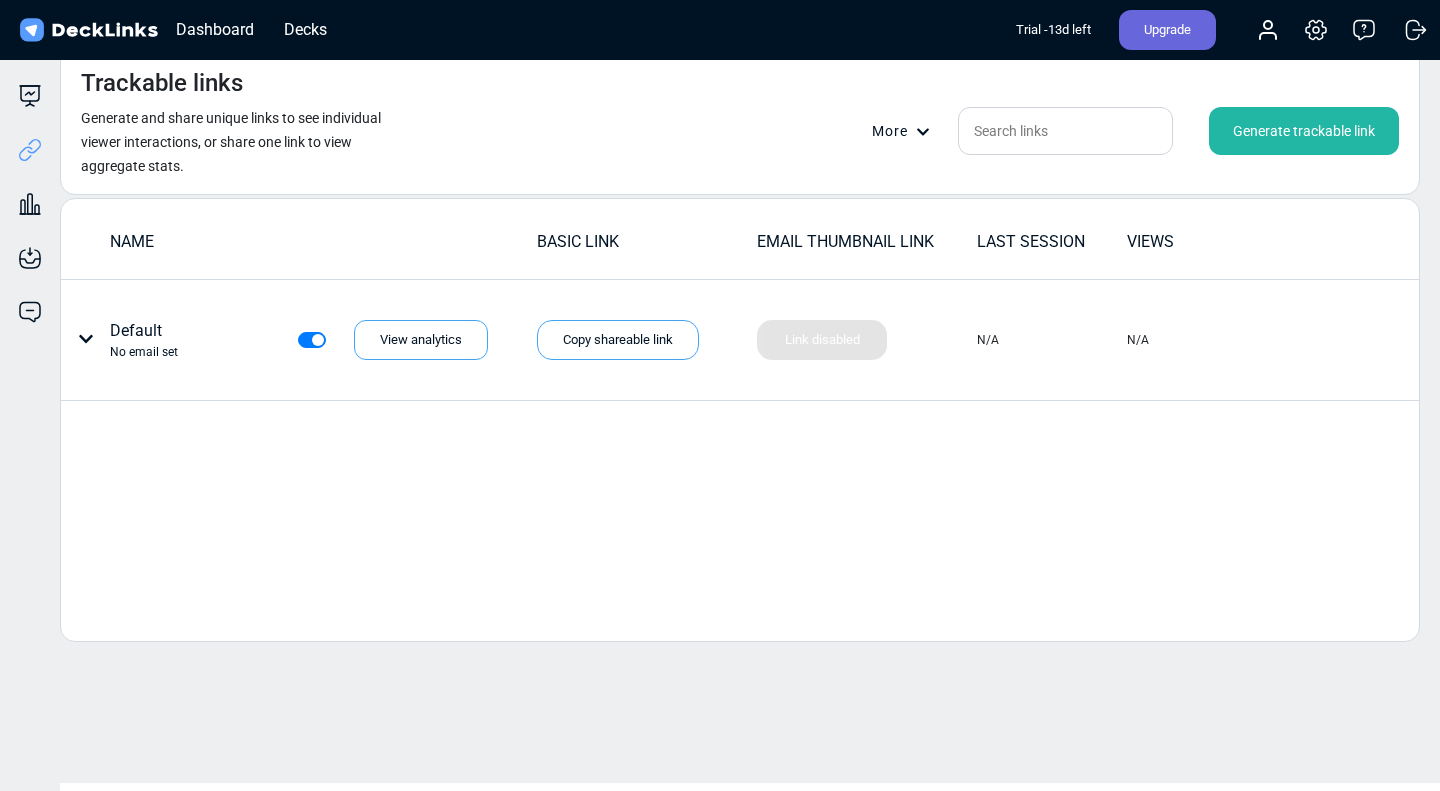 click on "View analytics" at bounding box center [421, 340] 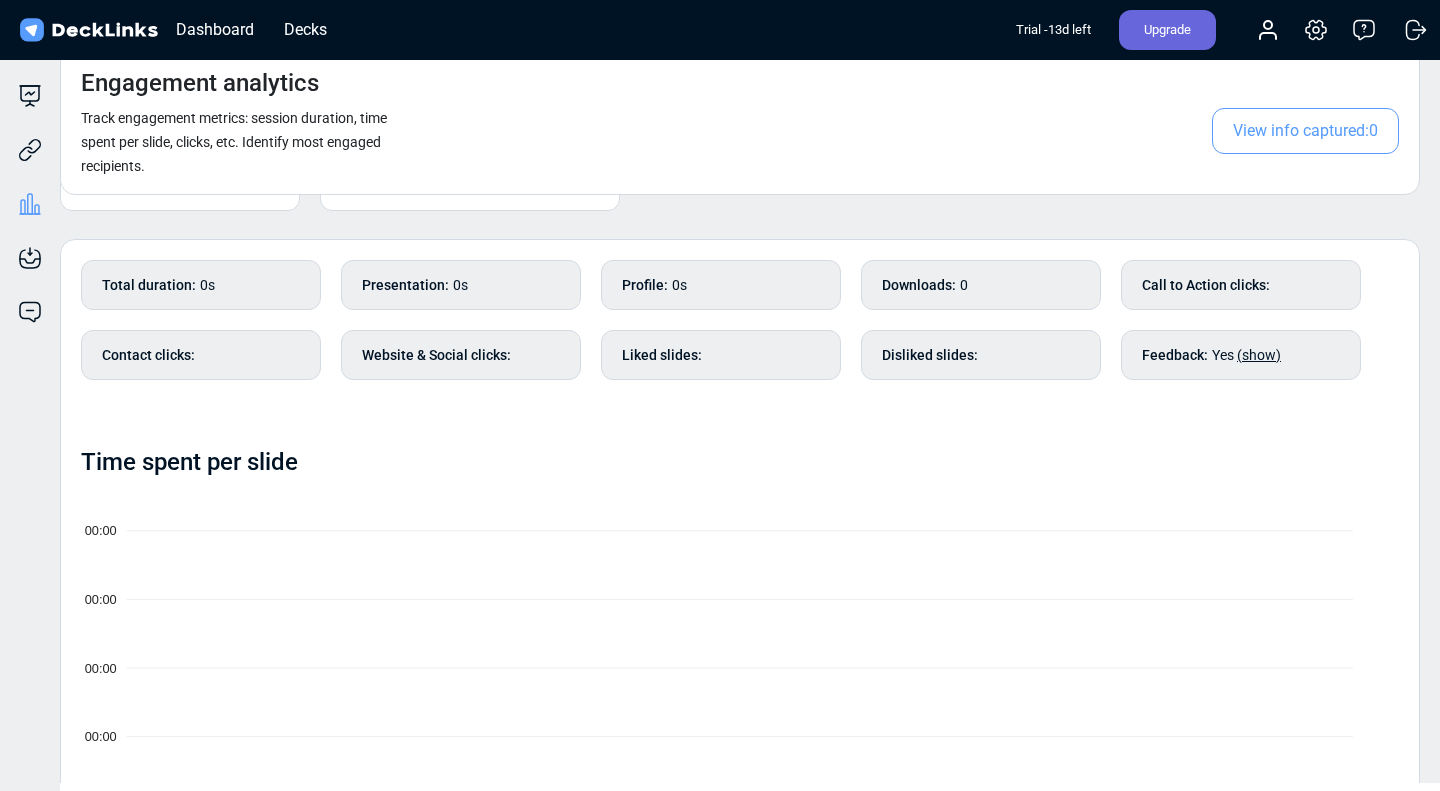 scroll, scrollTop: 0, scrollLeft: 0, axis: both 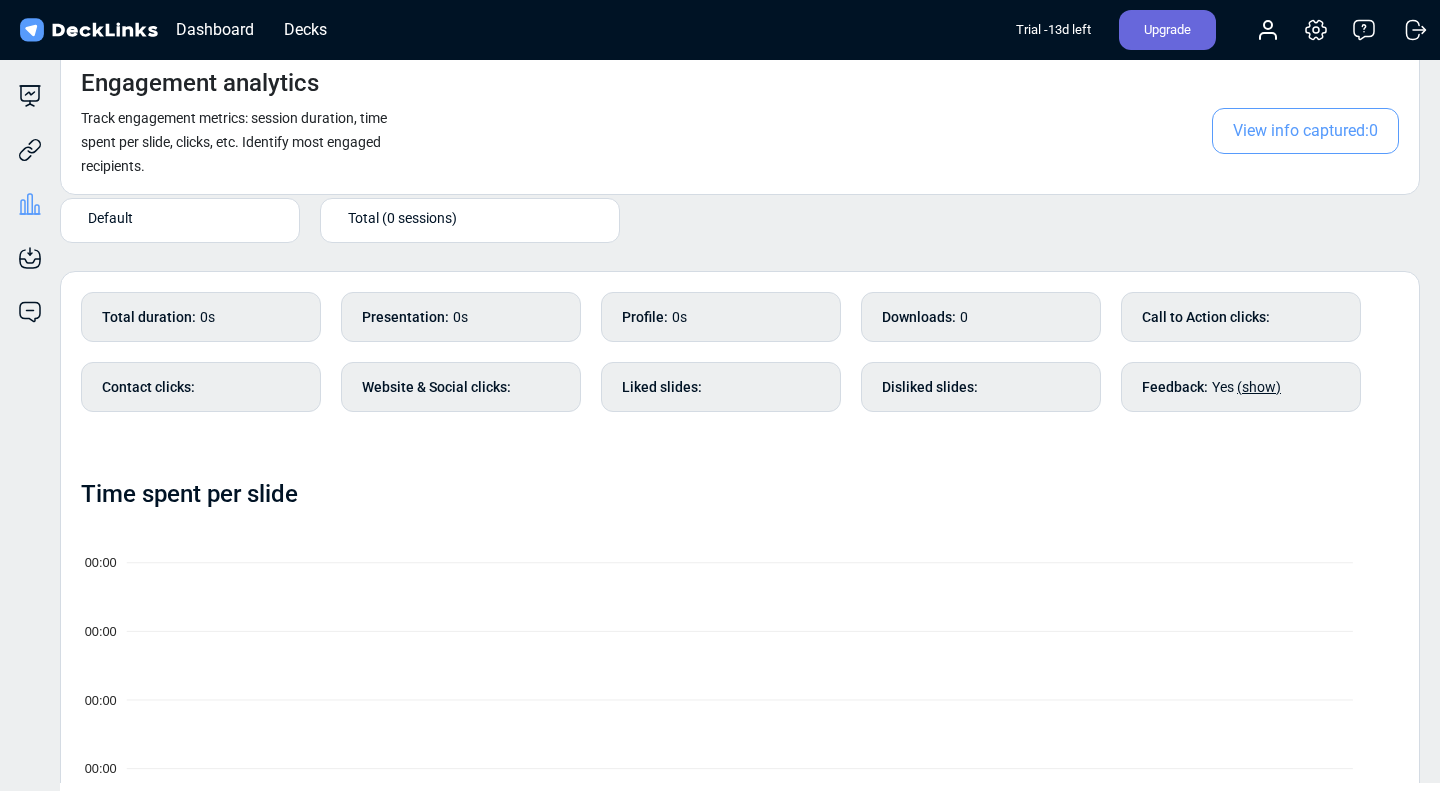 click on "Total (0 sessions)" at bounding box center (402, 217) 